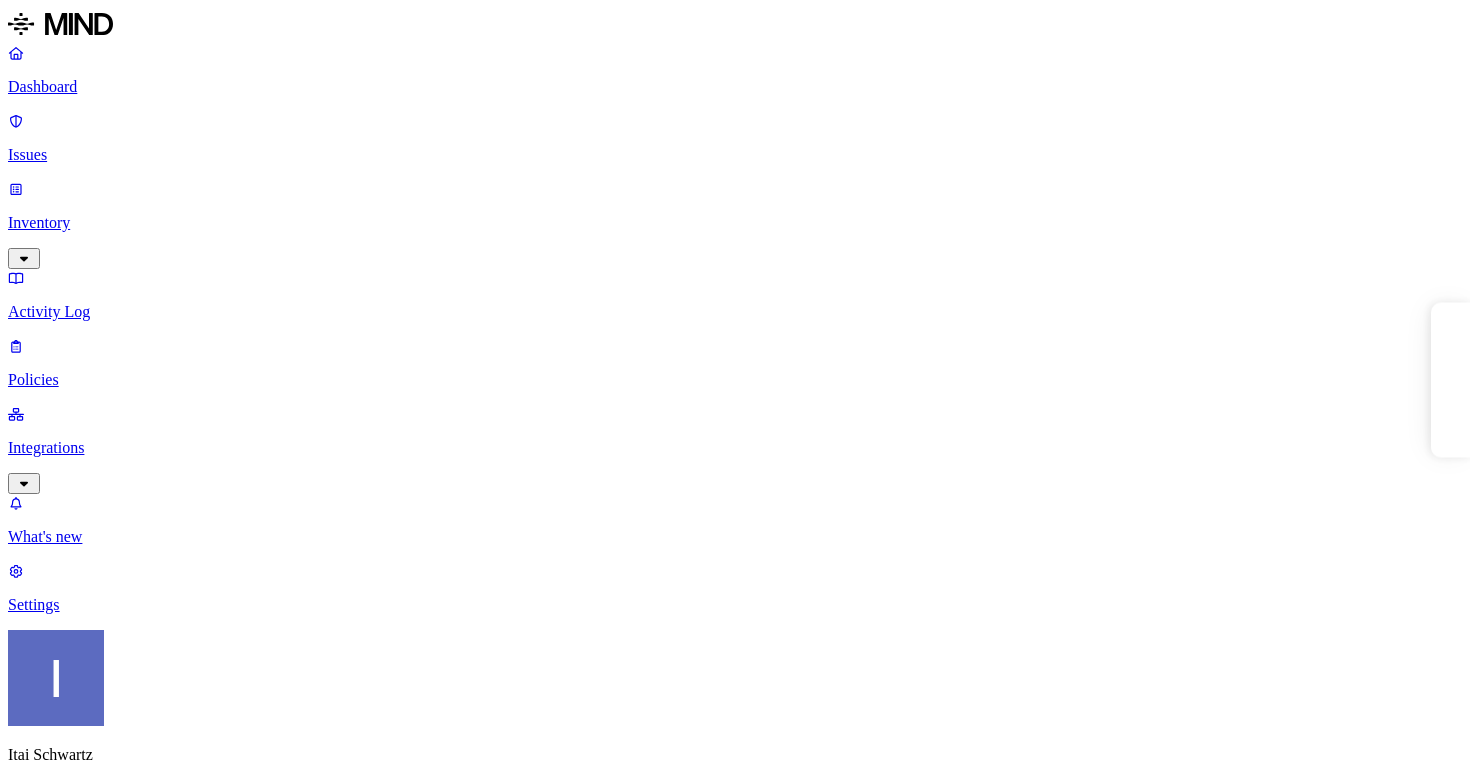 scroll, scrollTop: 0, scrollLeft: 0, axis: both 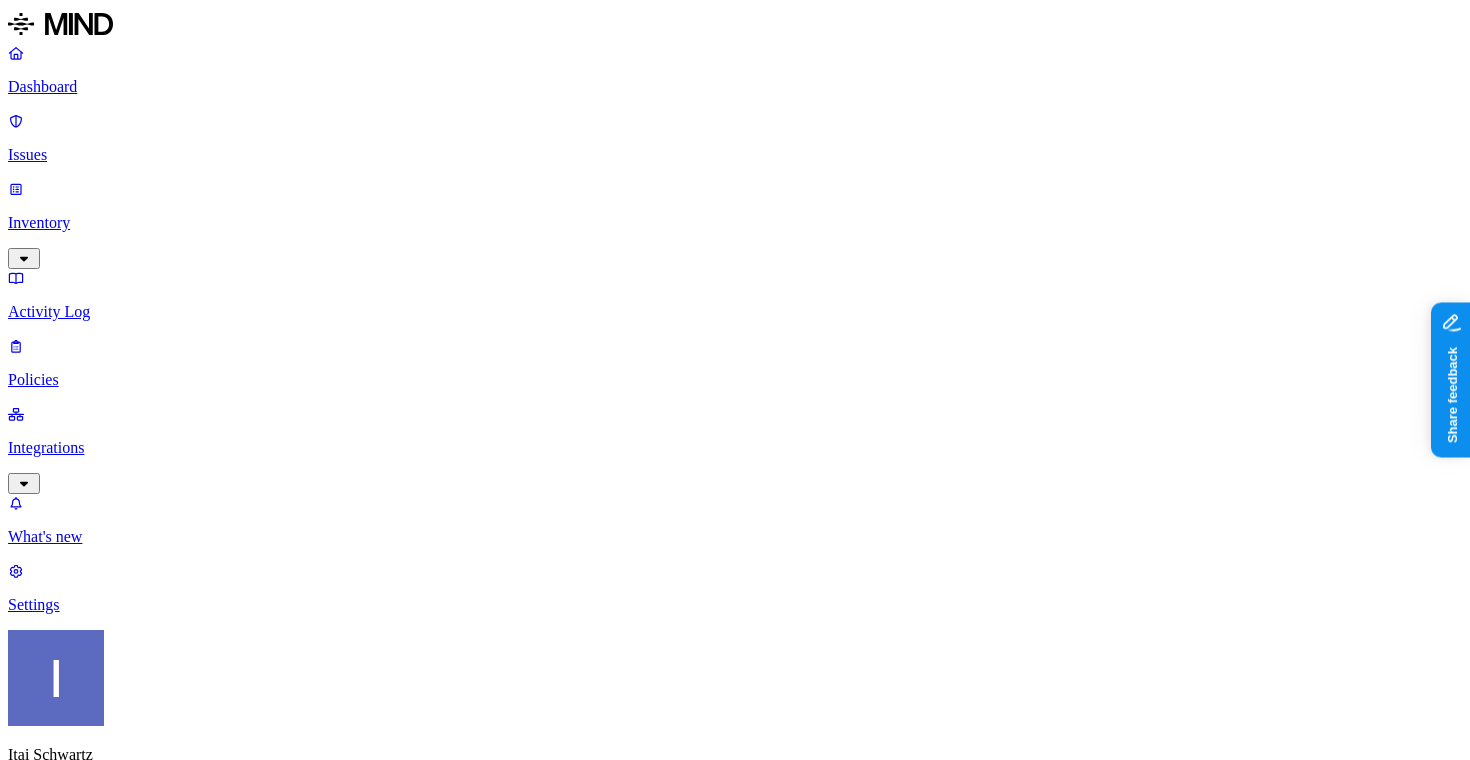 click on "Detection" at bounding box center [119, 2752] 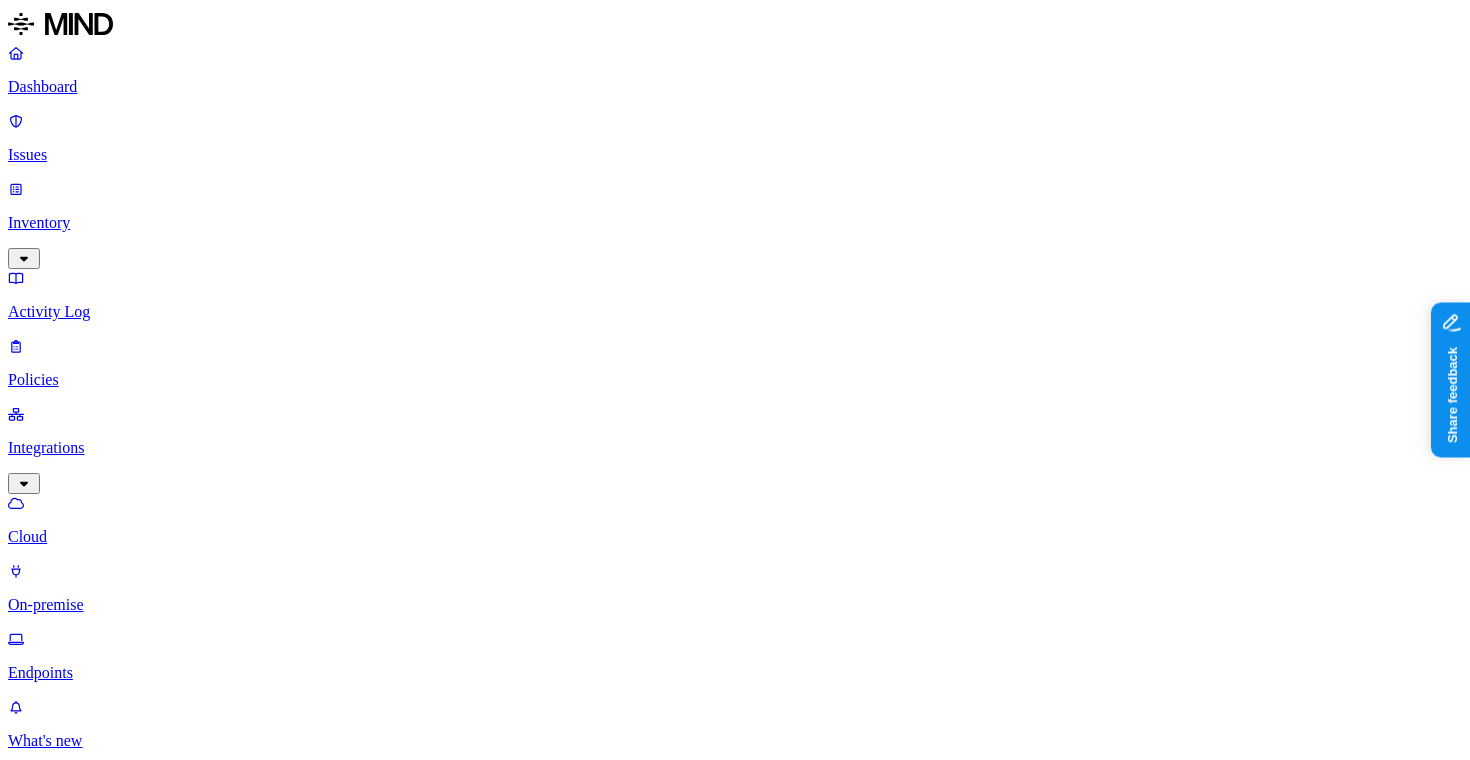 click on "Settings" at bounding box center (735, 809) 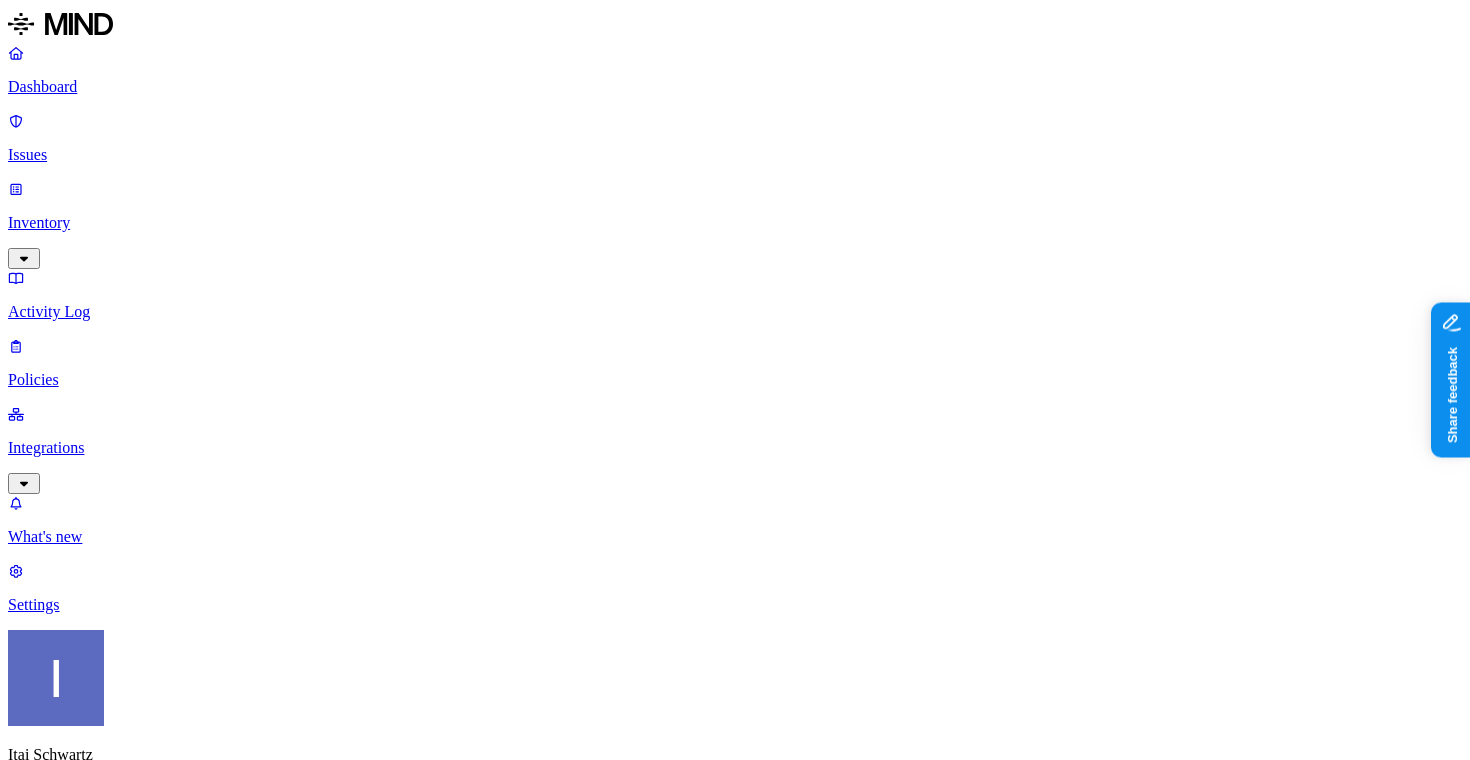 click on "Dashboard Issues Inventory Activity Log Policies Integrations" at bounding box center (735, 269) 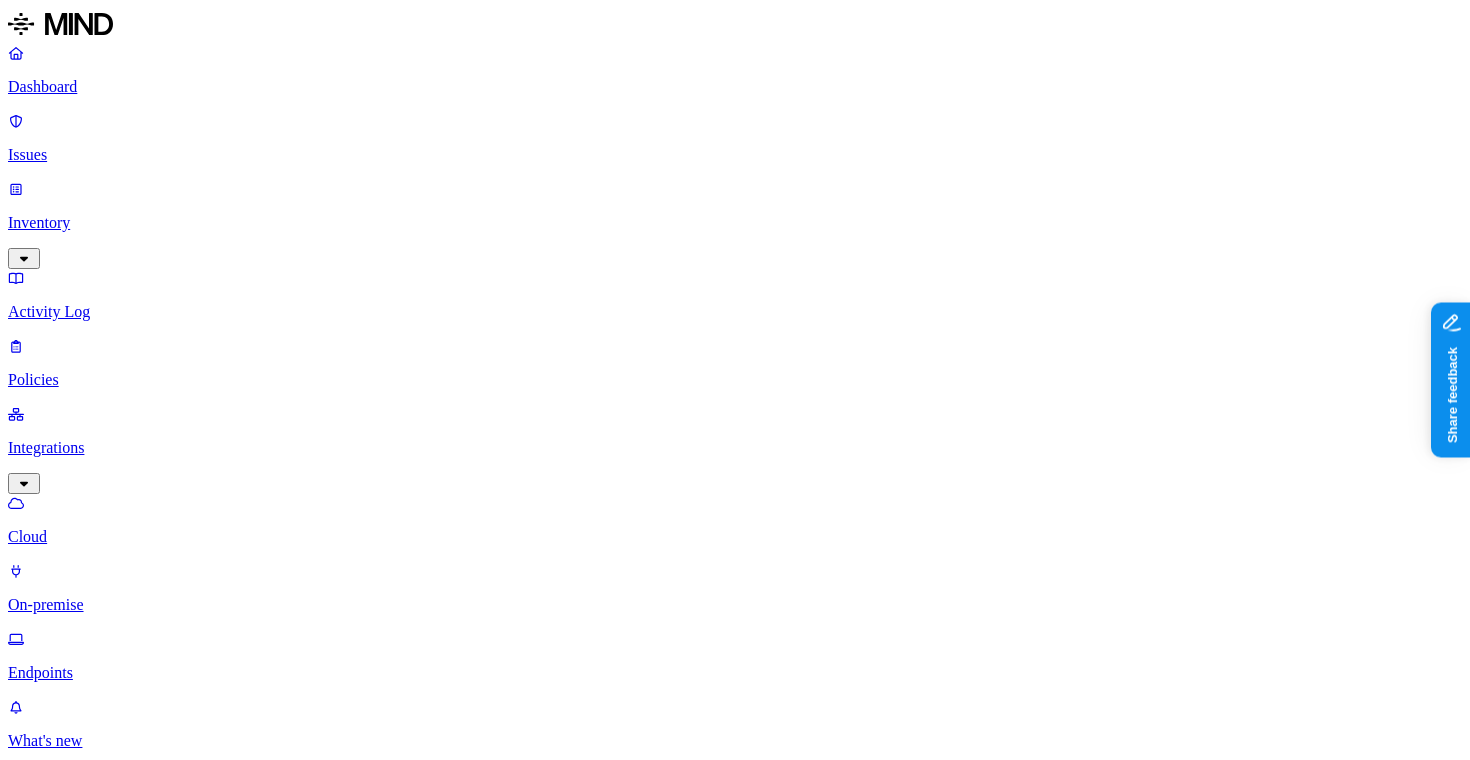 click on "Endpoints" at bounding box center [735, 673] 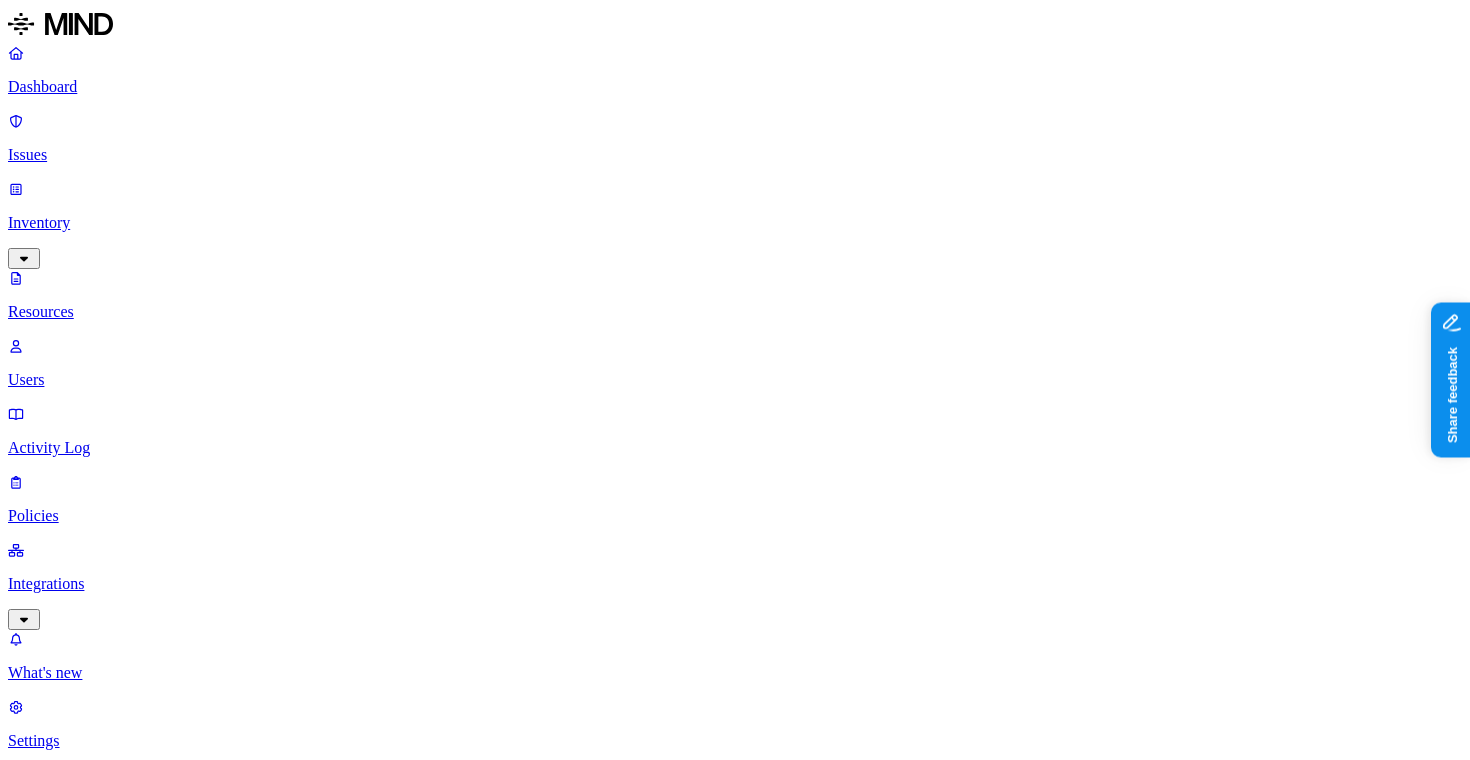 click on "Dashboard" at bounding box center [735, 87] 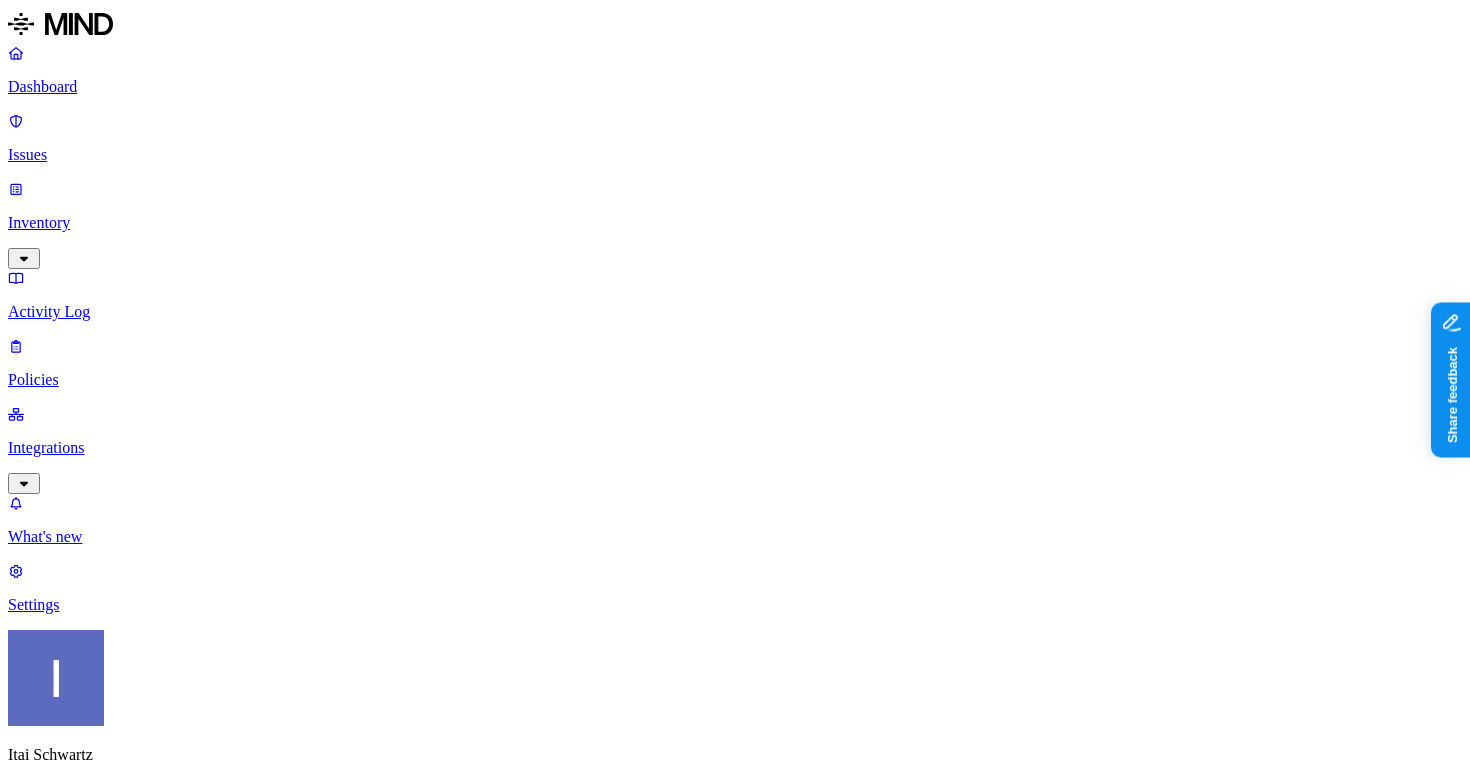 scroll, scrollTop: 177, scrollLeft: 0, axis: vertical 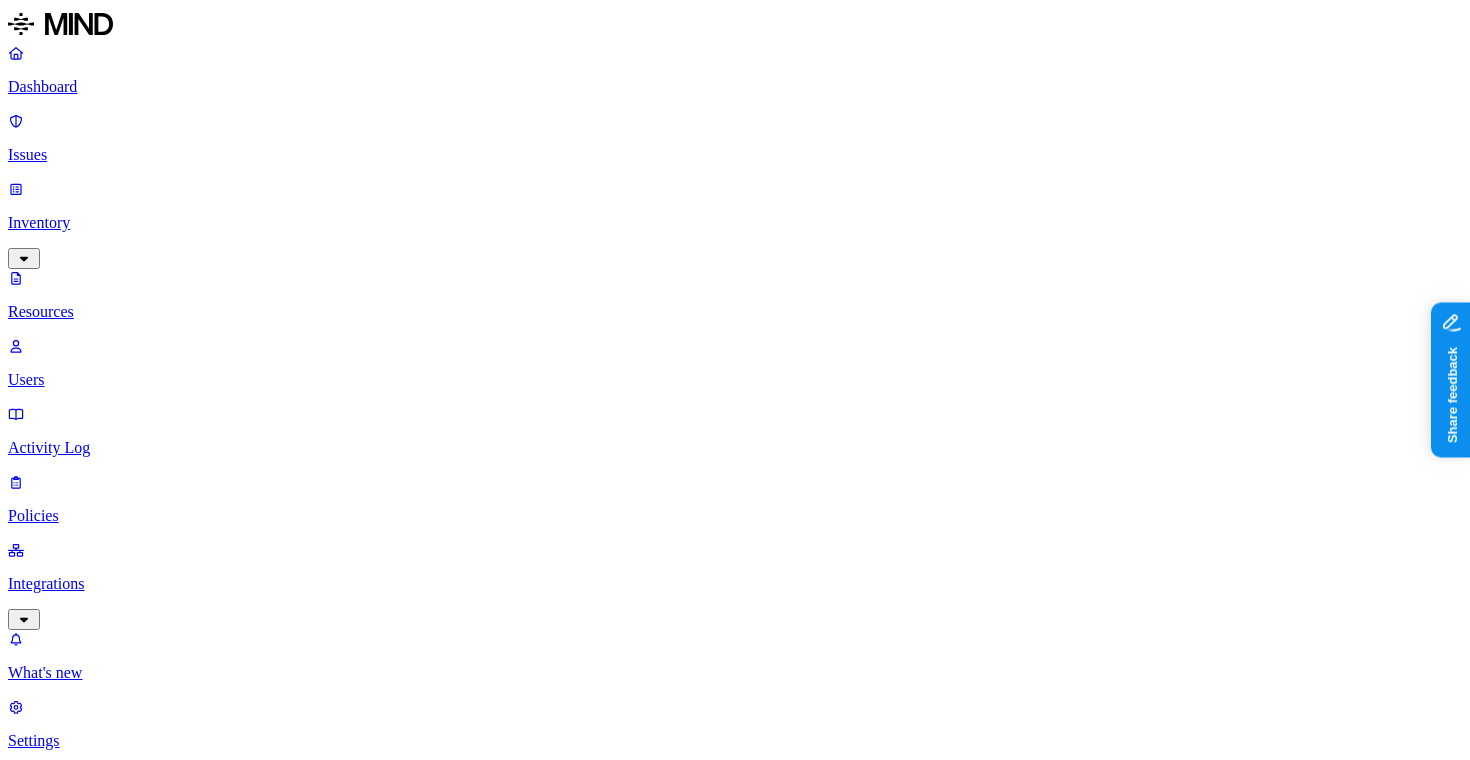 click on "Dashboard" at bounding box center [735, 87] 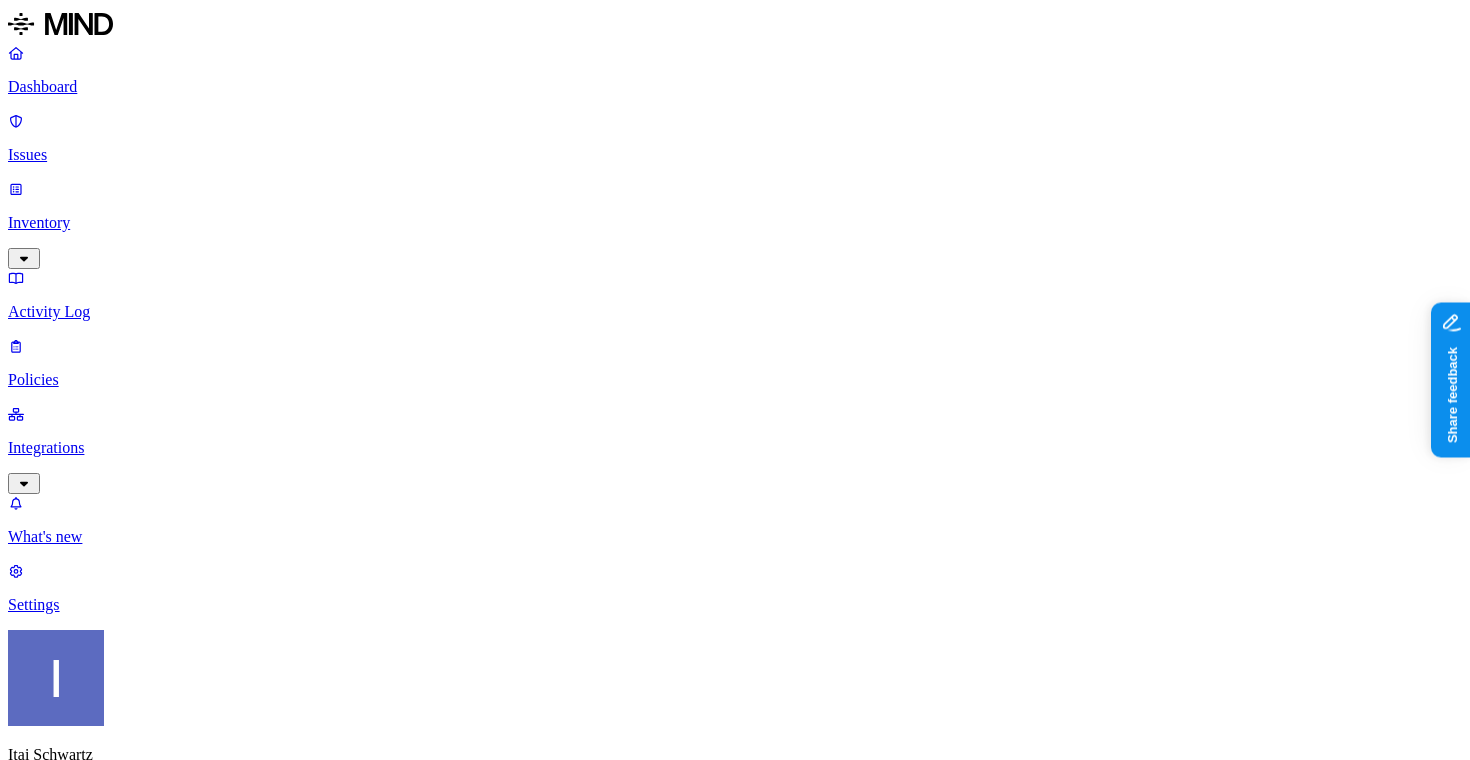 click on "AWS credentials 169" at bounding box center [775, 3740] 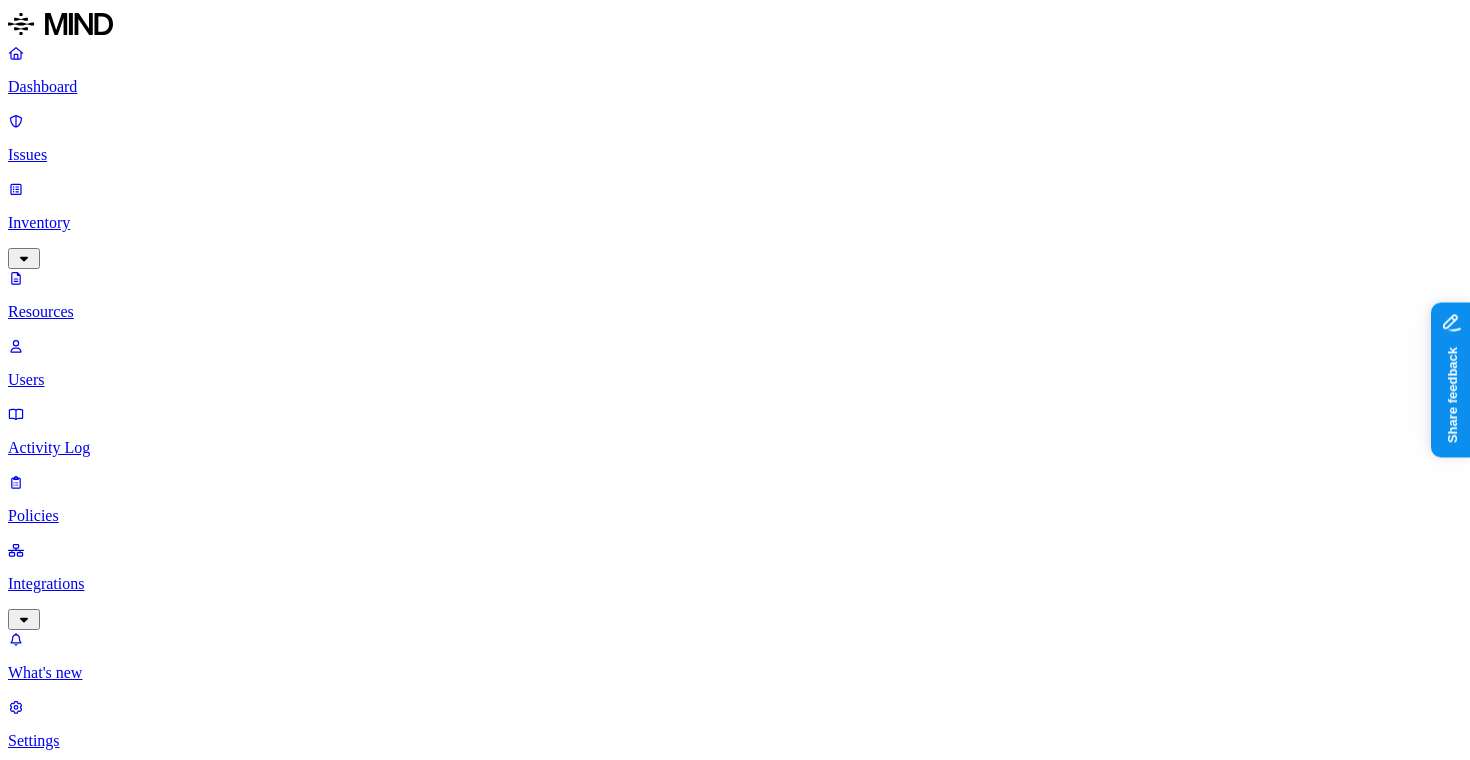 click on "Resources" at bounding box center [735, 1004] 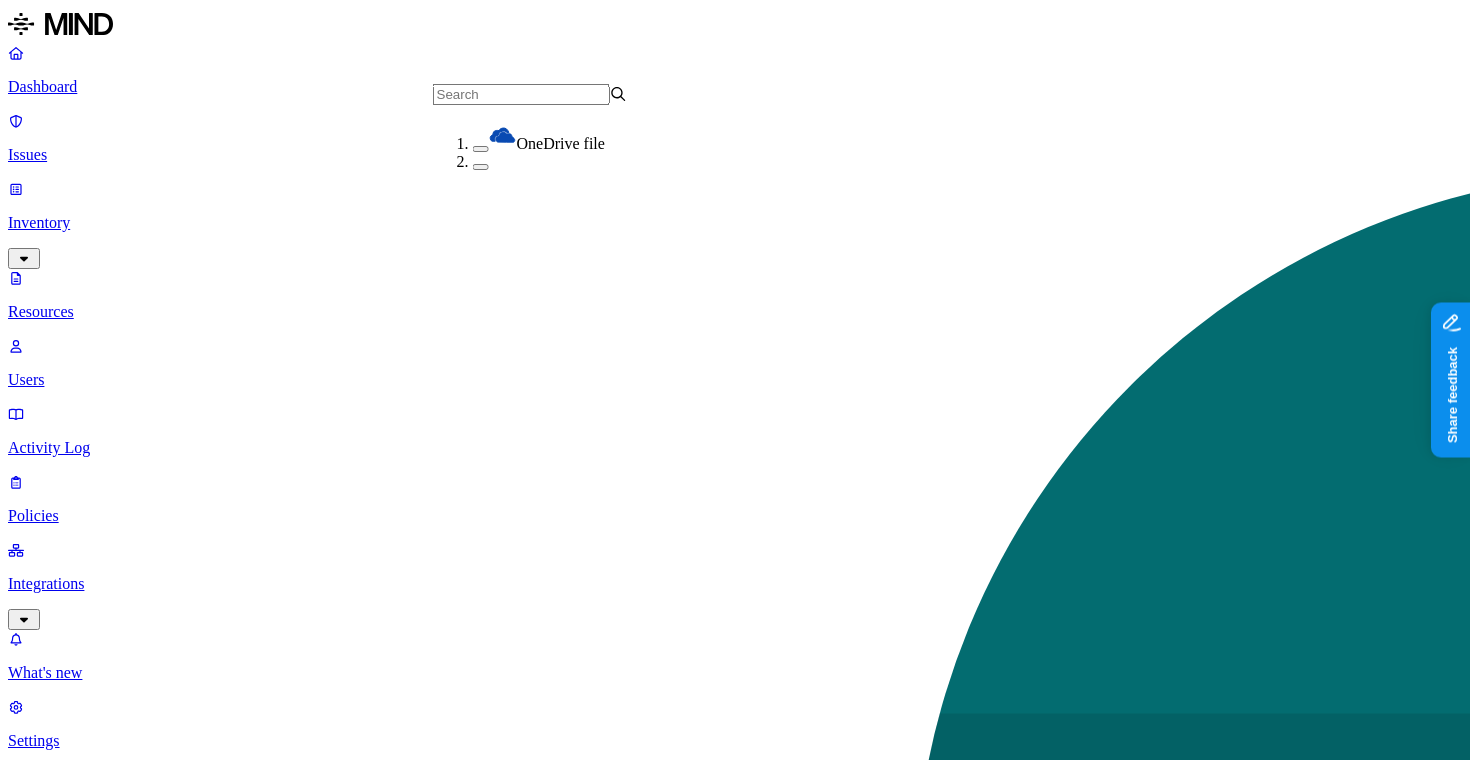 click at bounding box center (481, 3165) 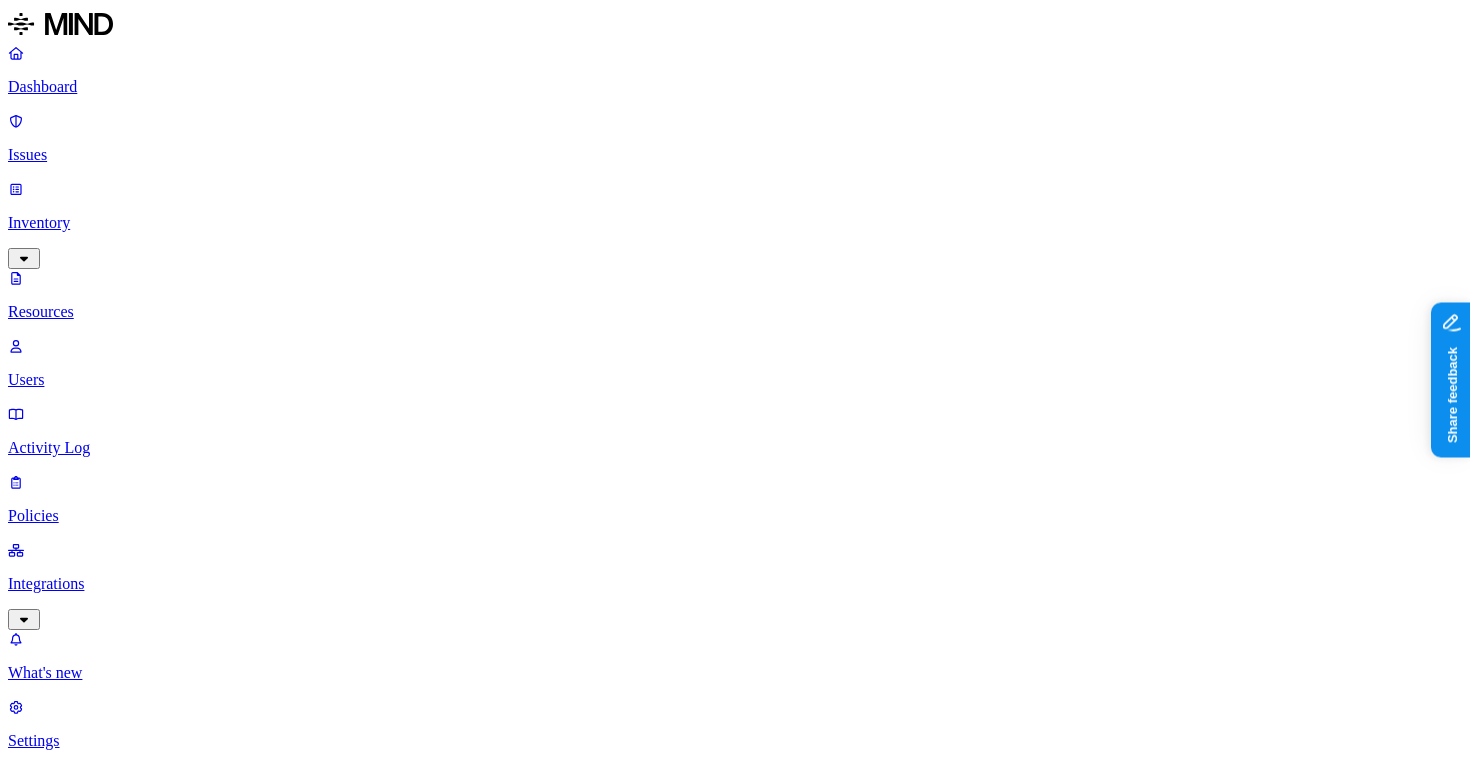 click on "Resources" at bounding box center [735, 1004] 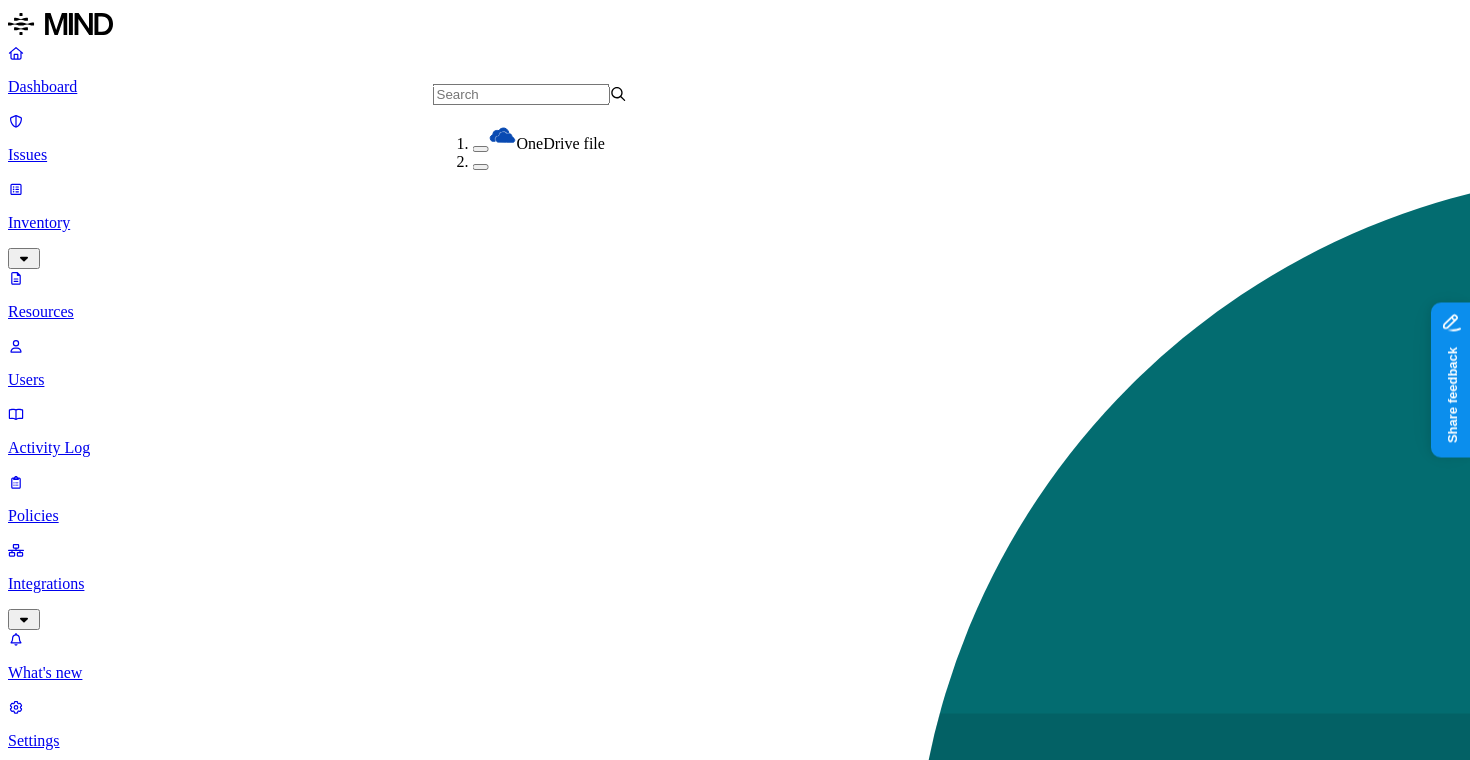 click at bounding box center (503, 3151) 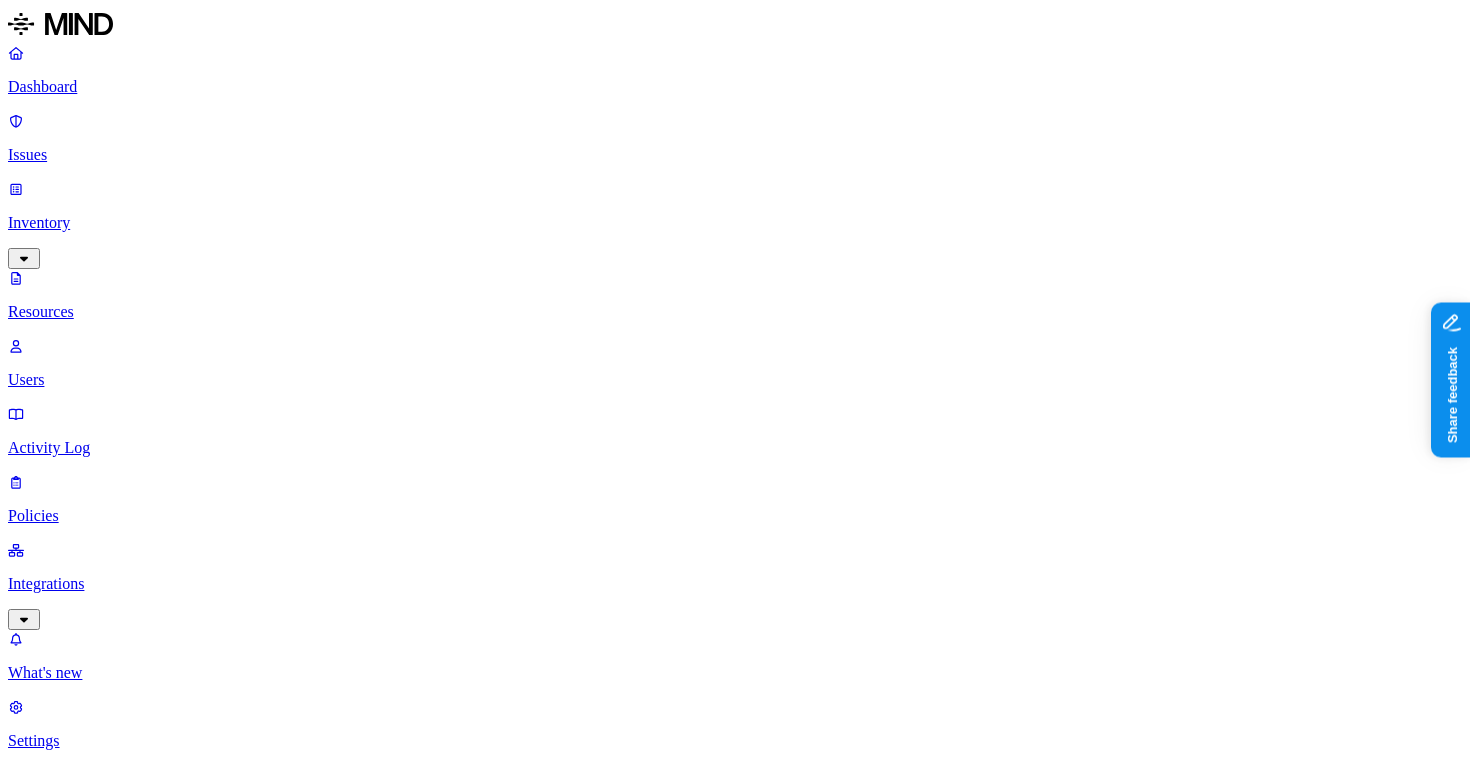 click on "–" at bounding box center (624, 1263) 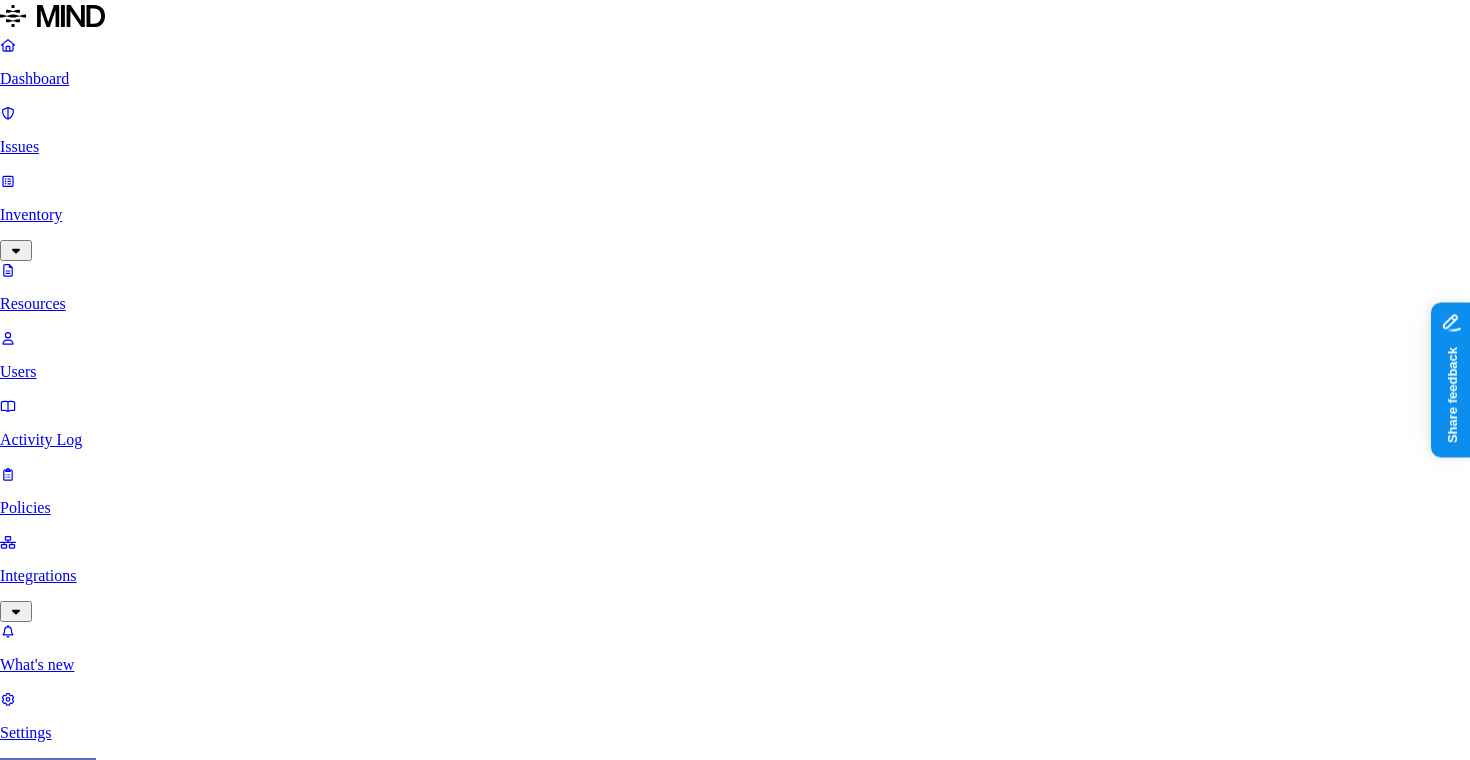 scroll, scrollTop: 47, scrollLeft: 0, axis: vertical 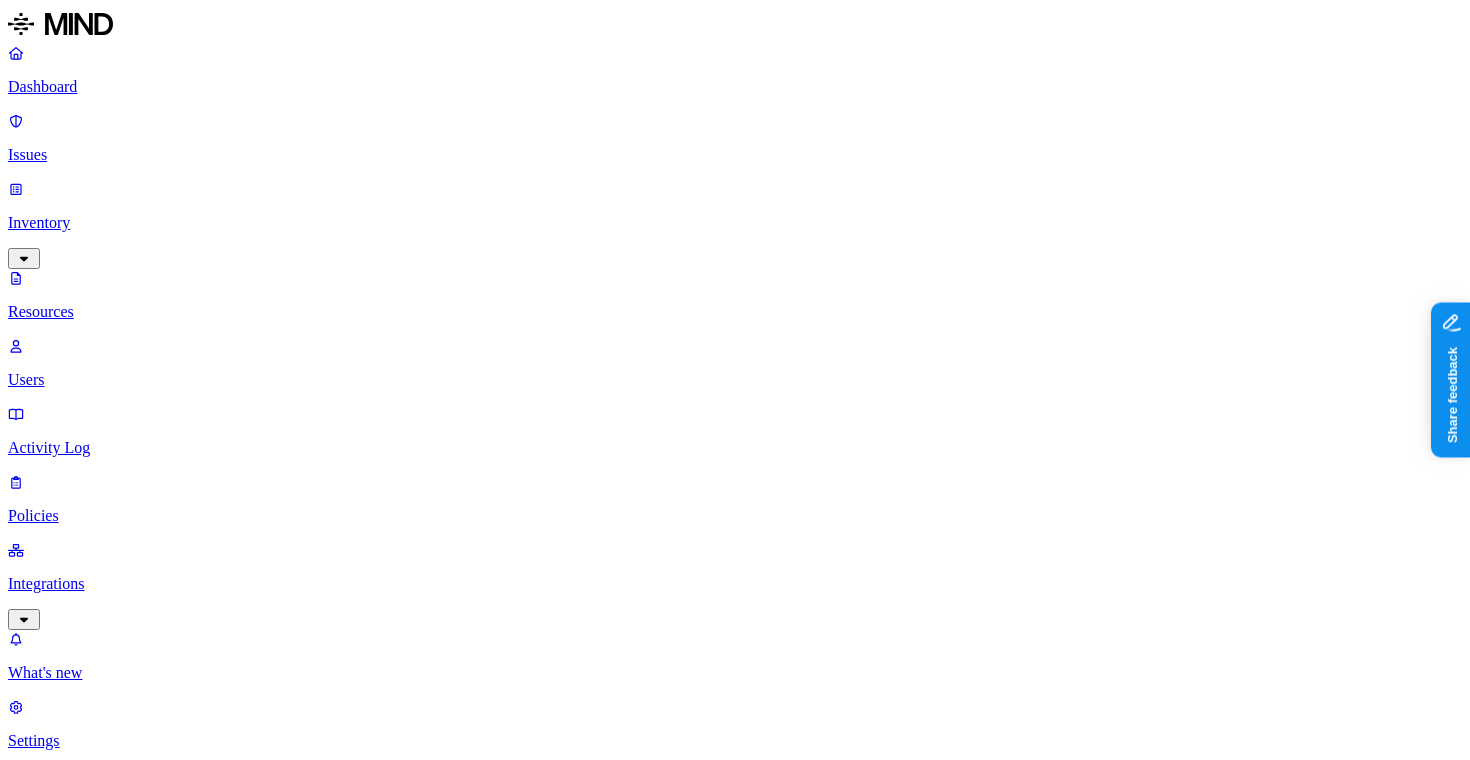click on "Secrets" at bounding box center [2735, 1292] 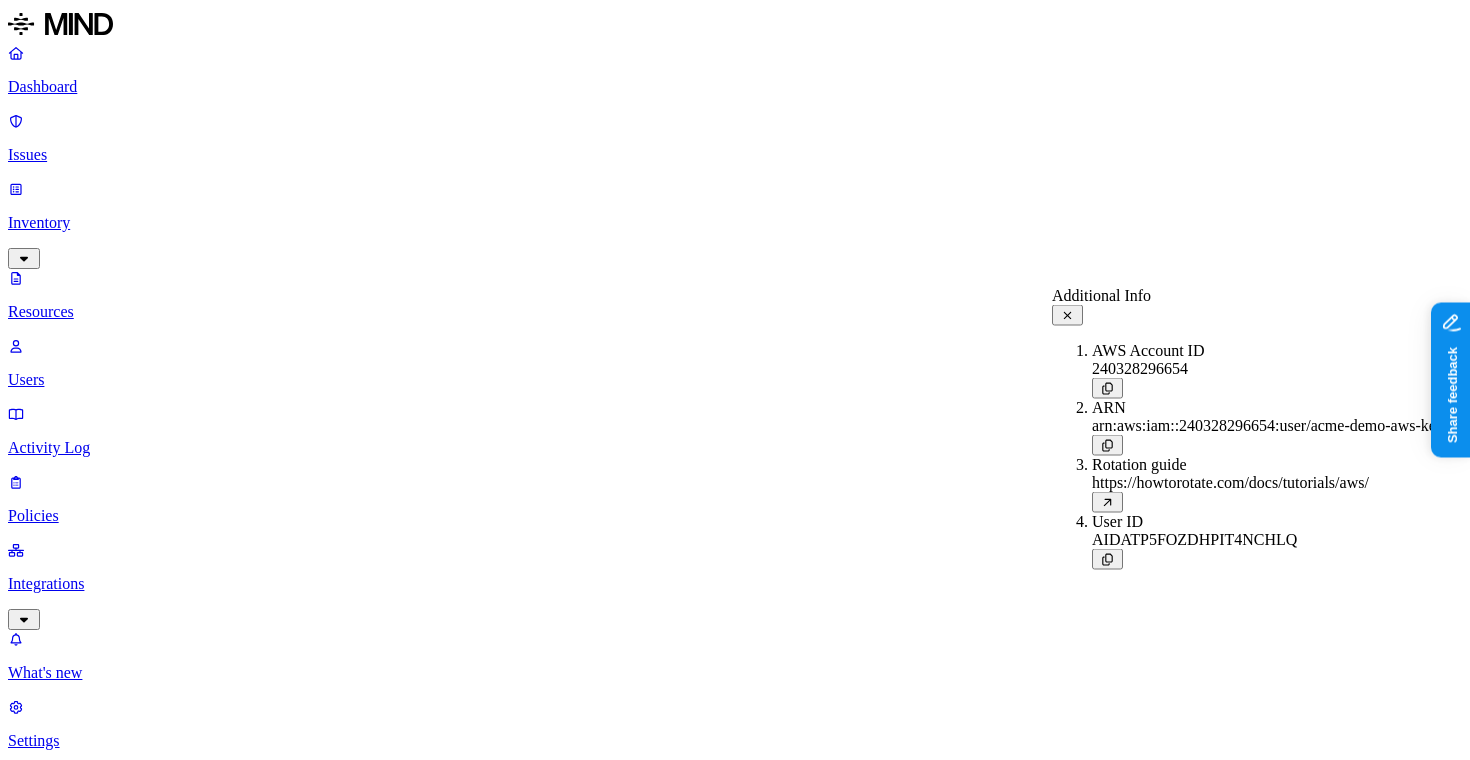 click at bounding box center (1268, 388) 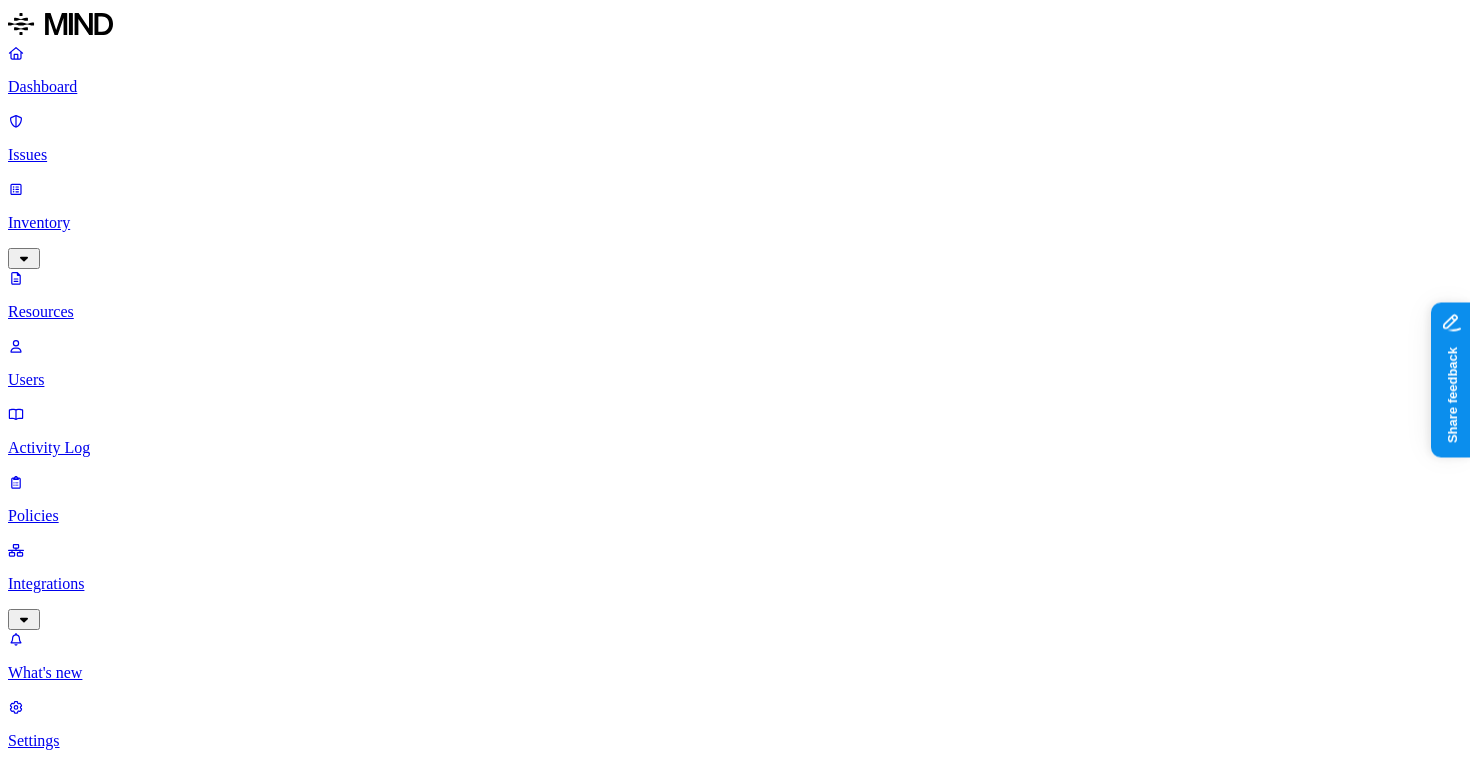 scroll, scrollTop: 0, scrollLeft: 0, axis: both 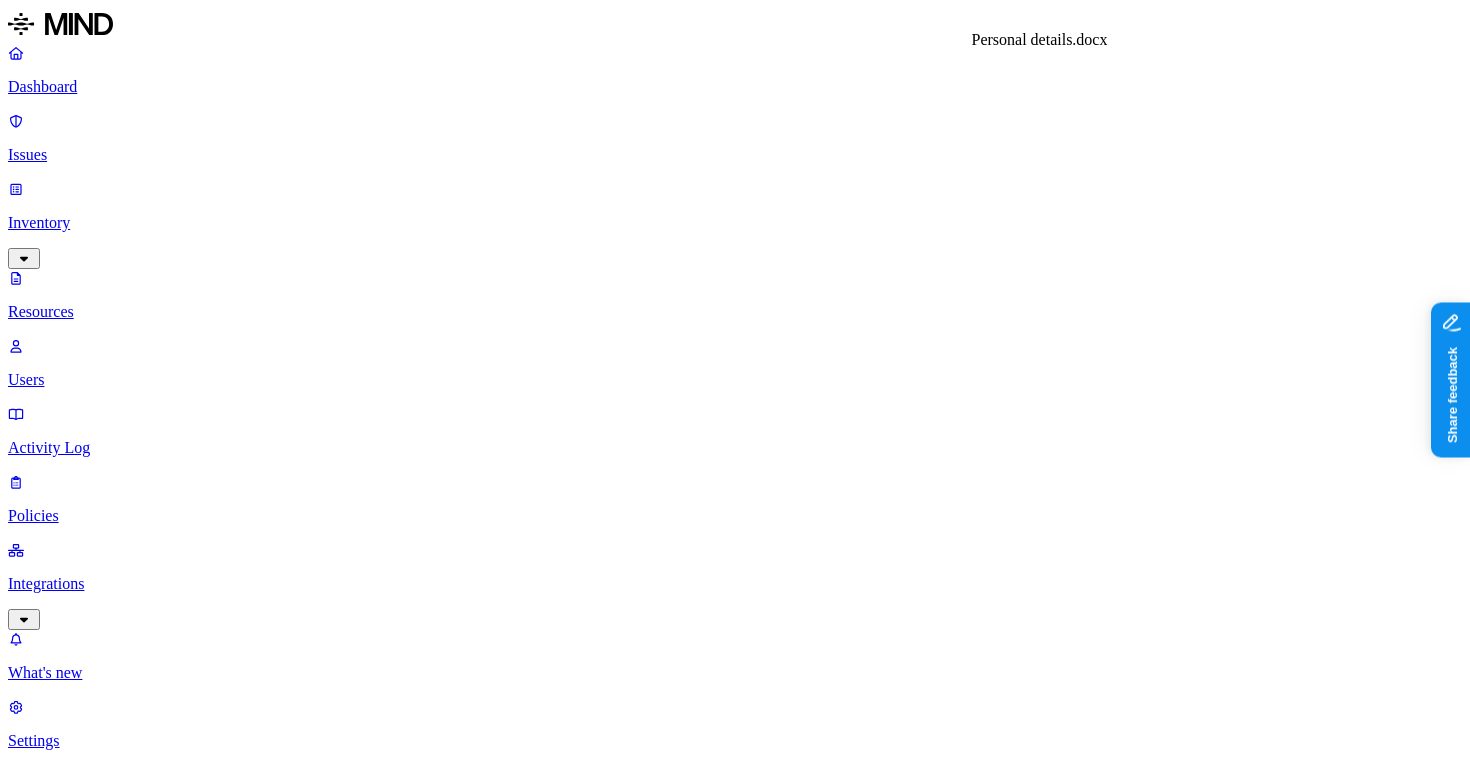 click on "Personal details.docx" at bounding box center [735, 5822] 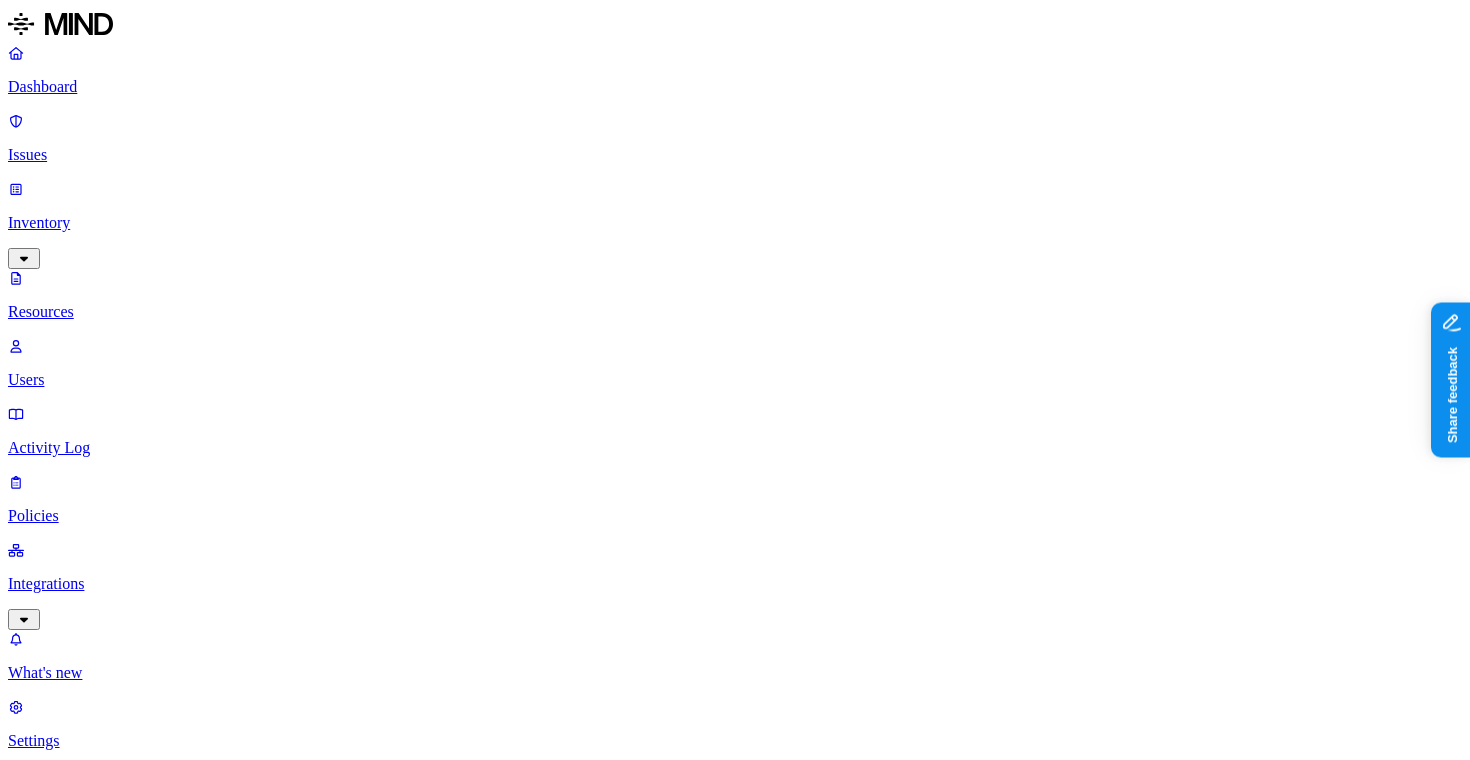 click on "Personal details.docx" at bounding box center (735, 5822) 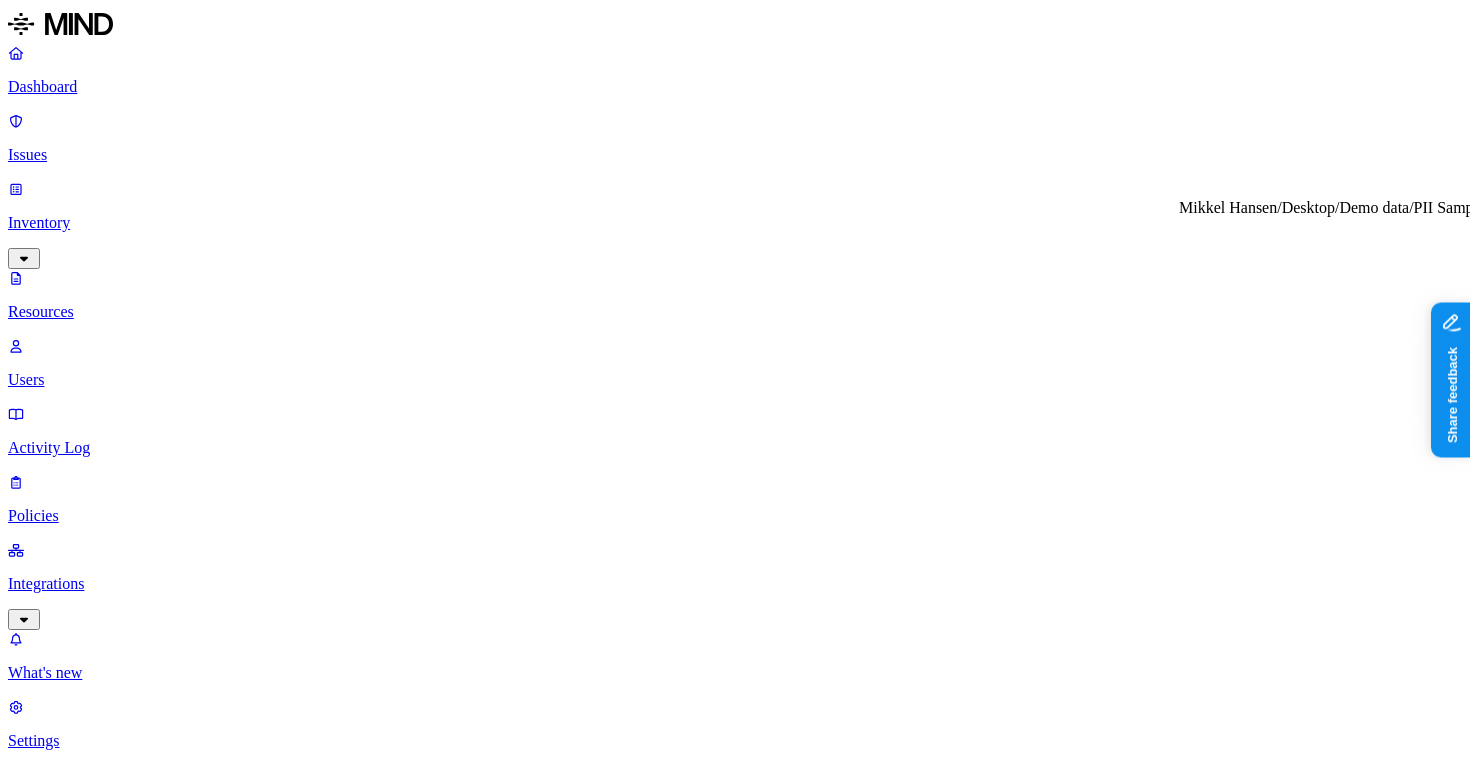 click on "Mikkel Hansen/Desktop/Demo data/PII Samples" at bounding box center (735, 6063) 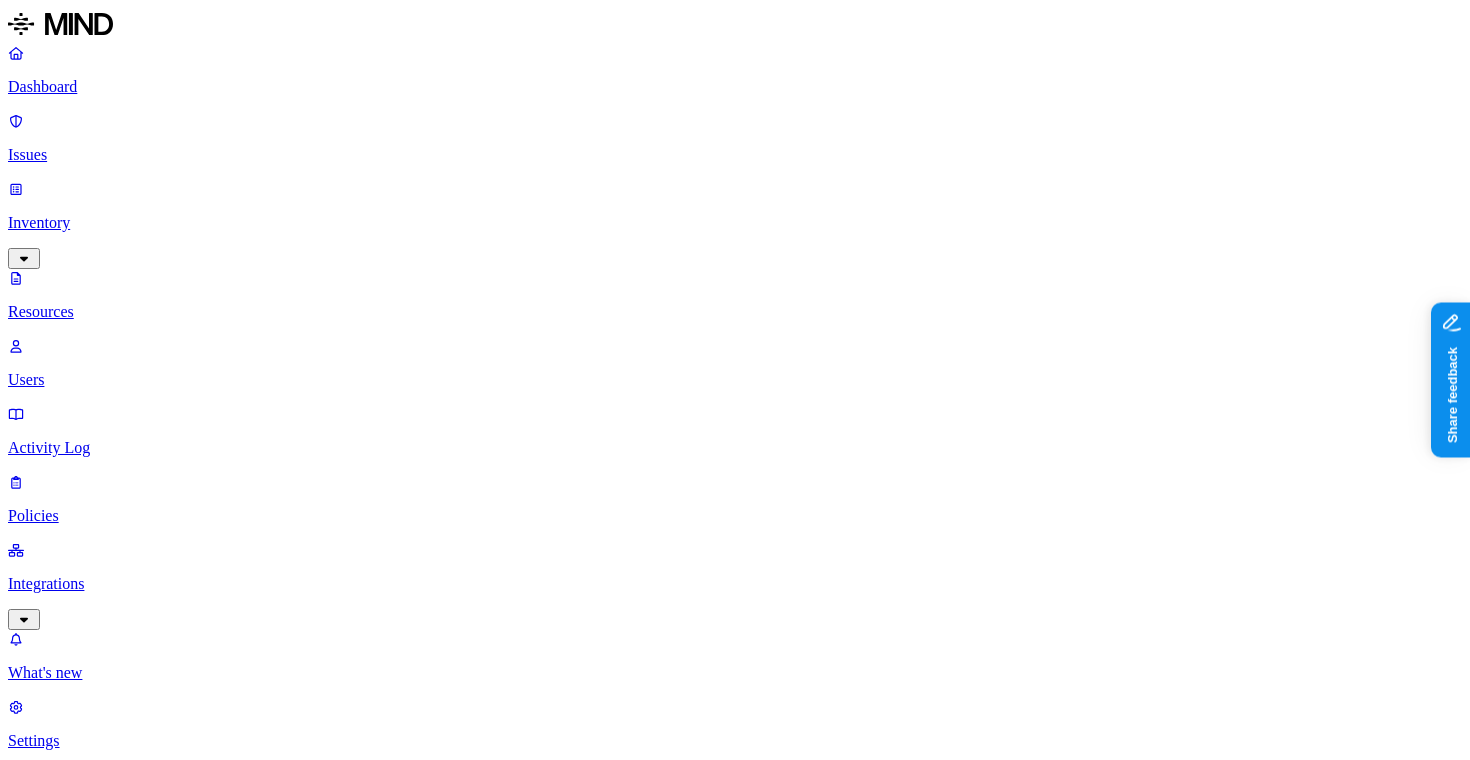 click on "Mikkel Hansen/Desktop/Demo data/PII Samples" at bounding box center (735, 6063) 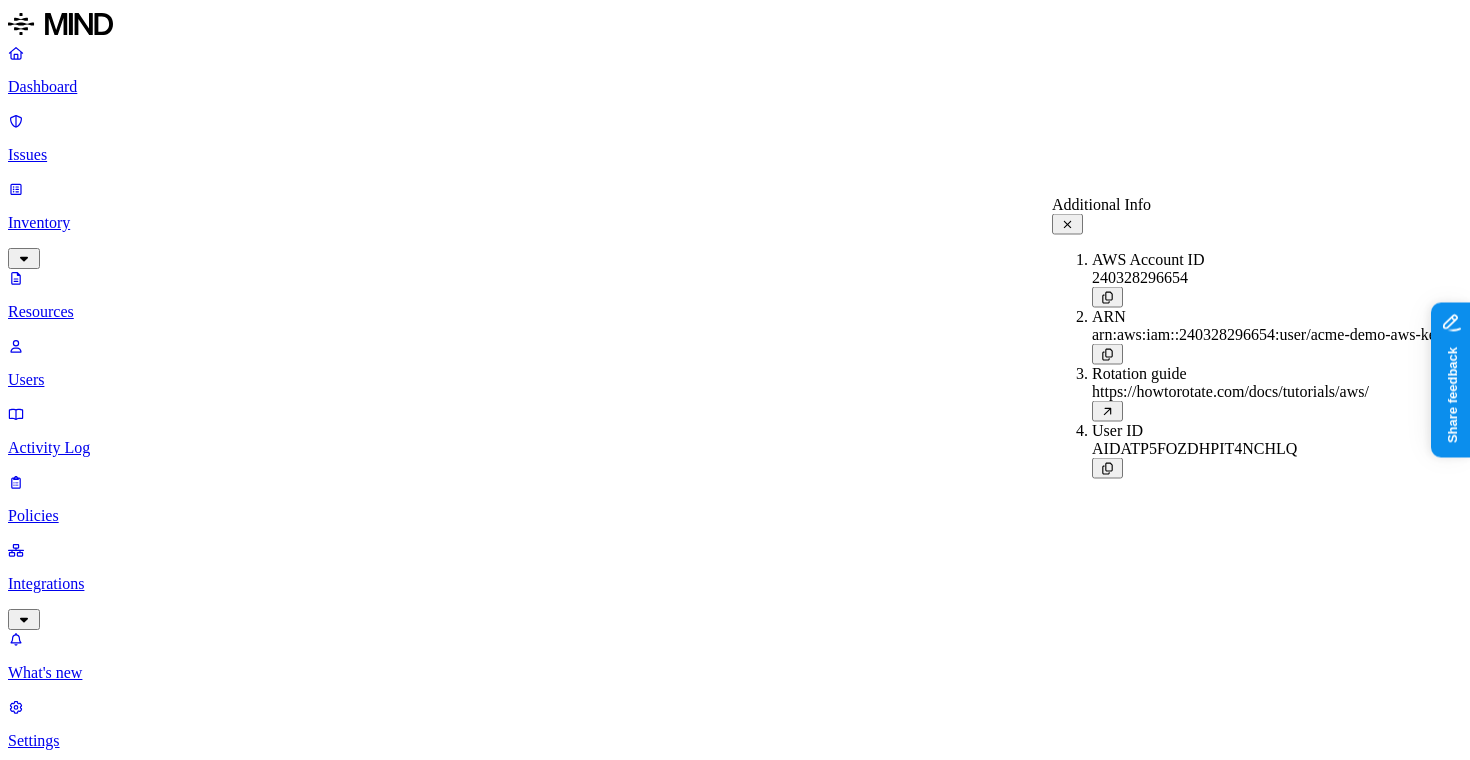 click on "**********" at bounding box center [239, 7027] 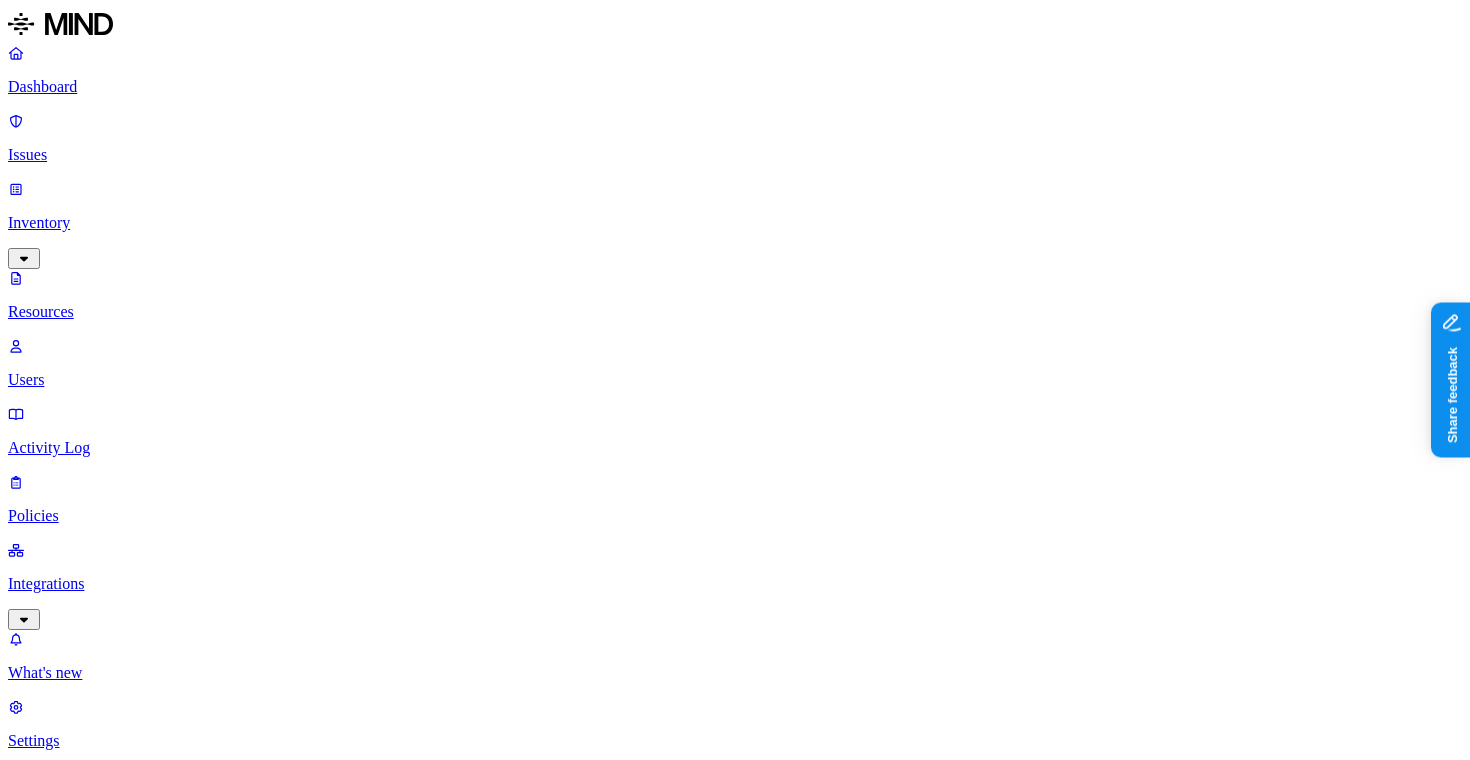 scroll, scrollTop: 260, scrollLeft: 0, axis: vertical 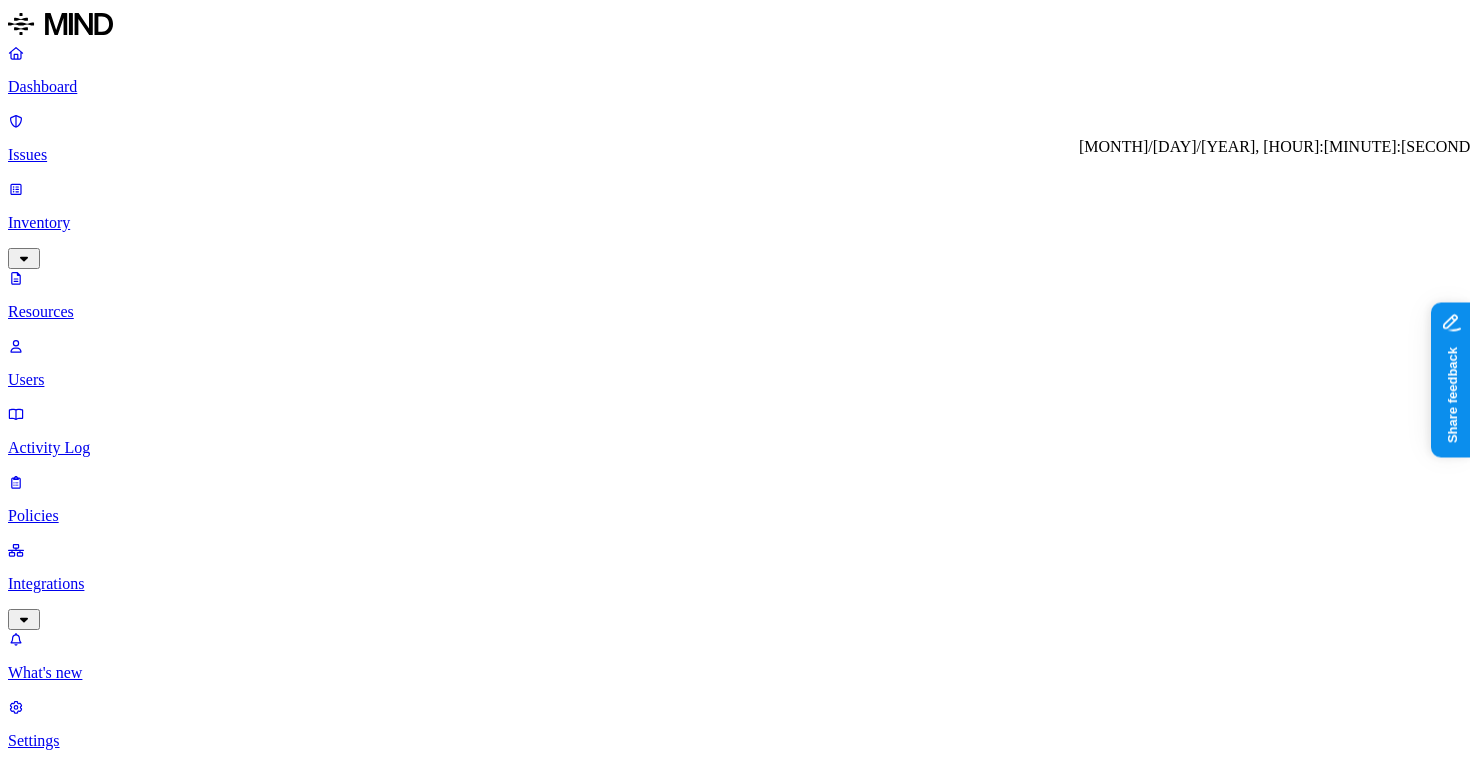 click on "Jun 27, 2025, 07:32 PM" at bounding box center (2922, 1272) 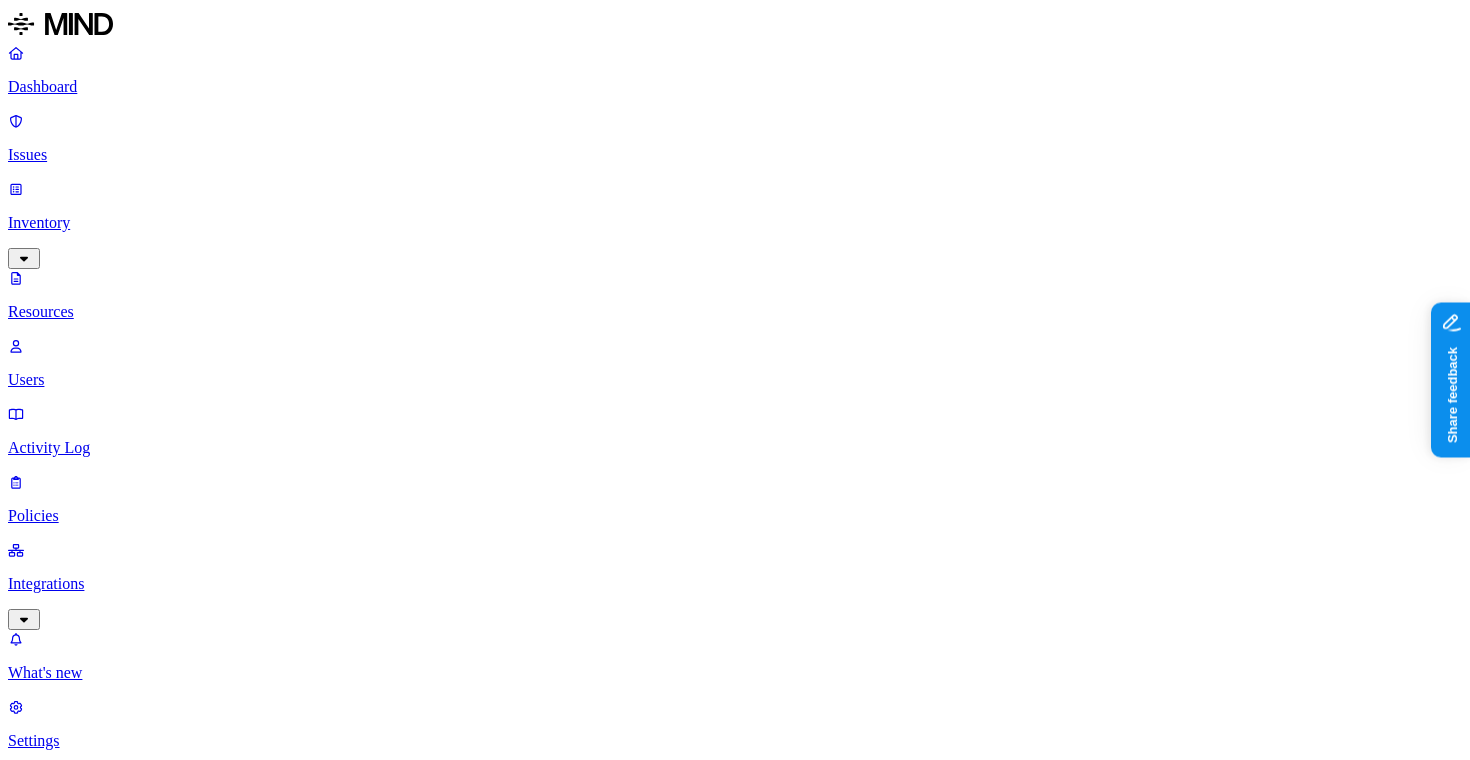 scroll, scrollTop: 98, scrollLeft: 0, axis: vertical 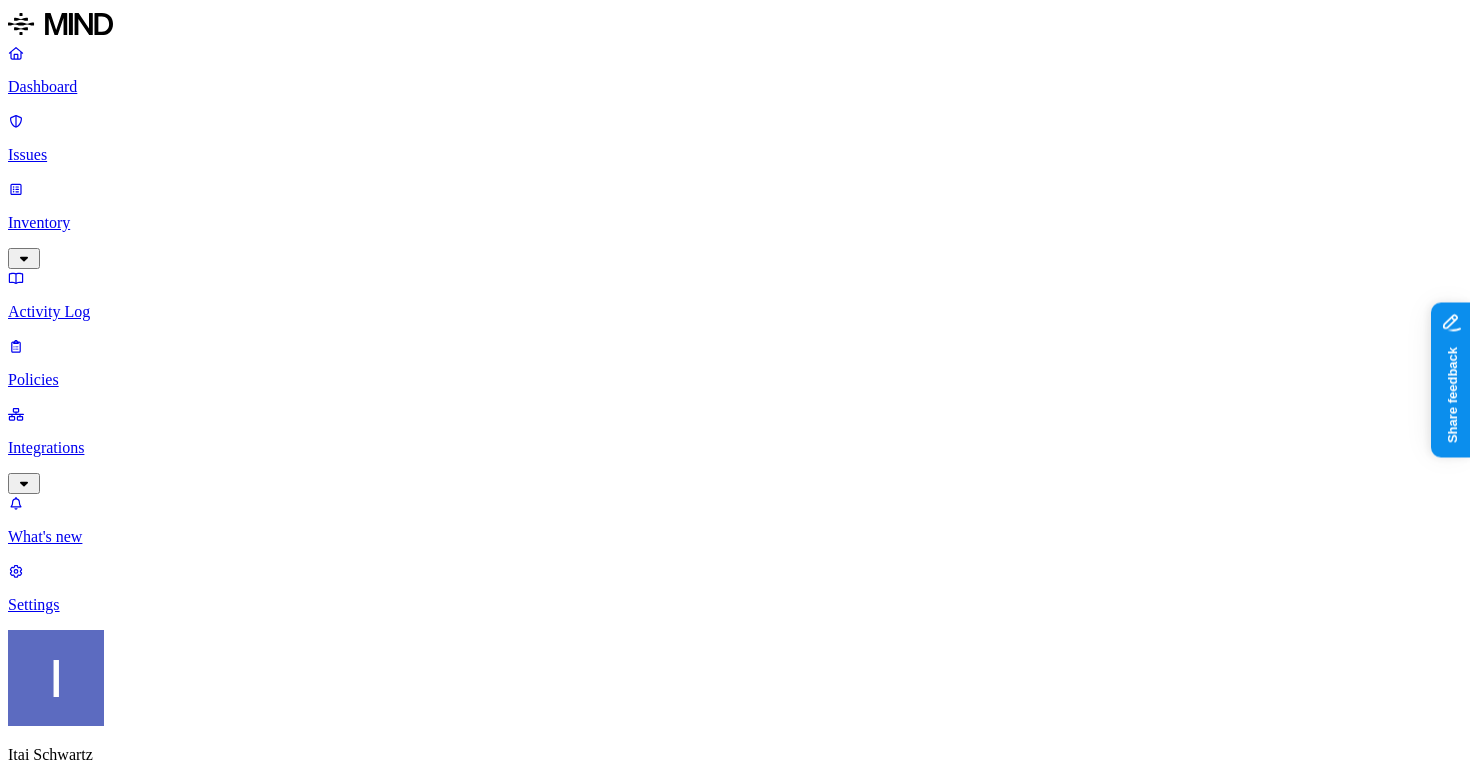 click on "Prevention" at bounding box center [195, 2752] 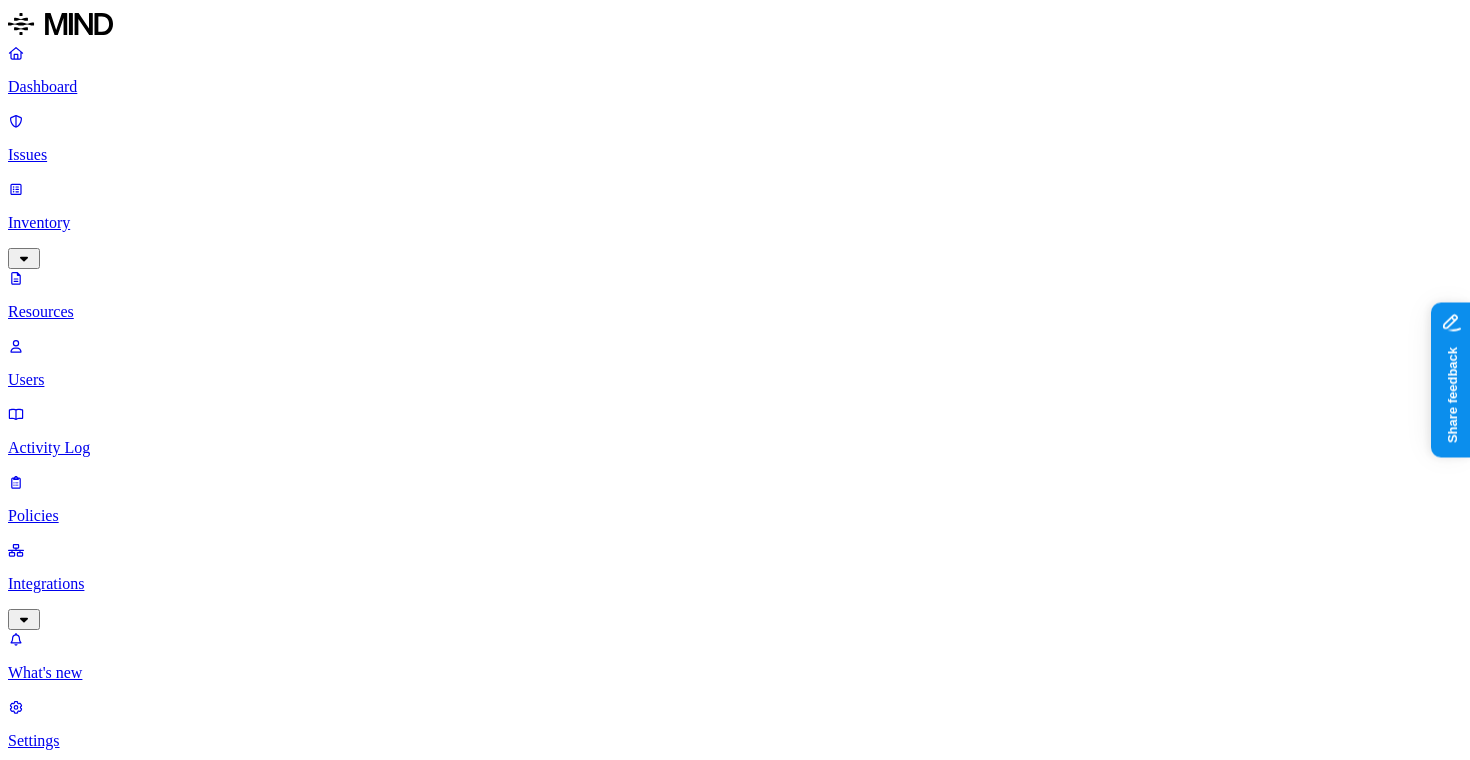 click on "Classification" at bounding box center (194, 1069) 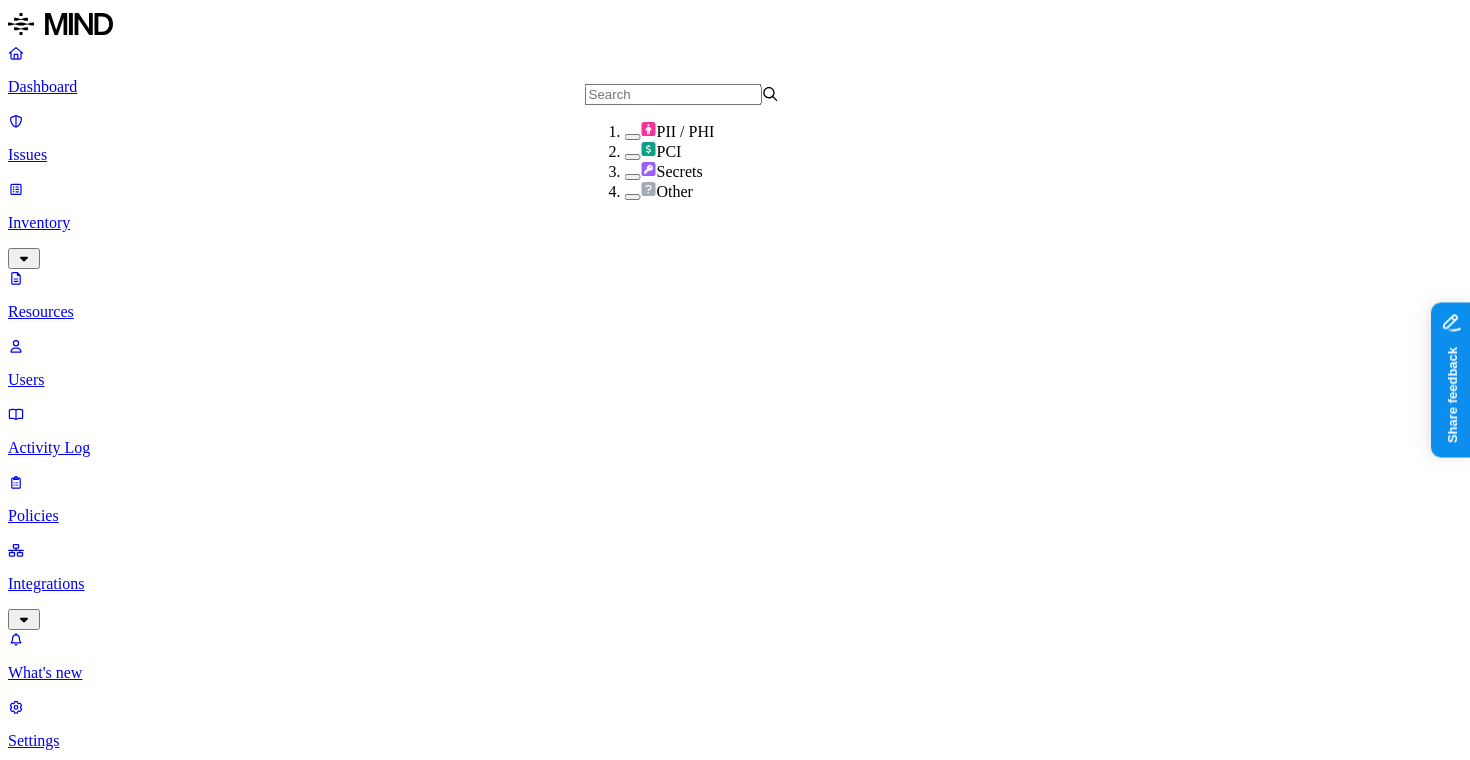 click on "Category" at bounding box center [292, 1069] 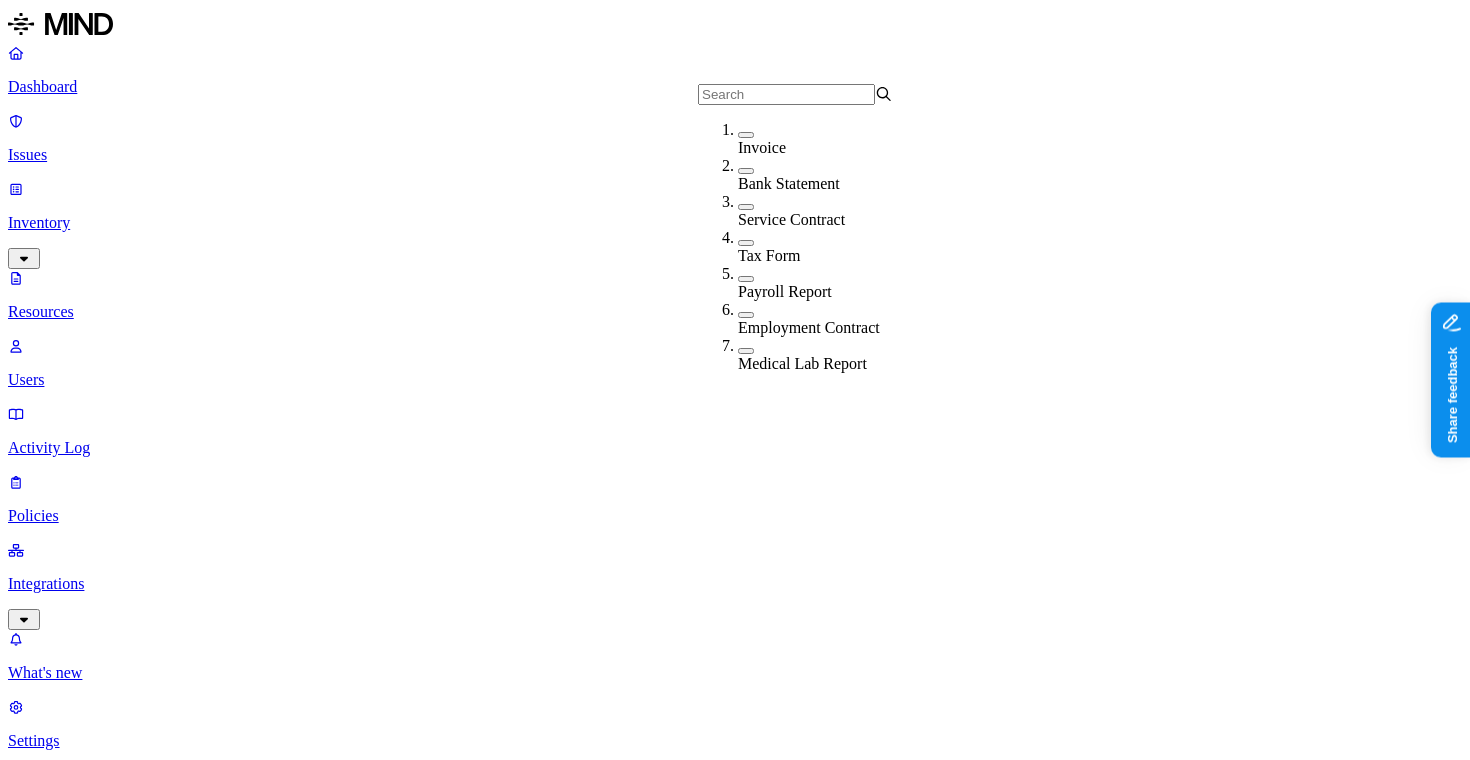 click on "Dashboard" at bounding box center (735, 87) 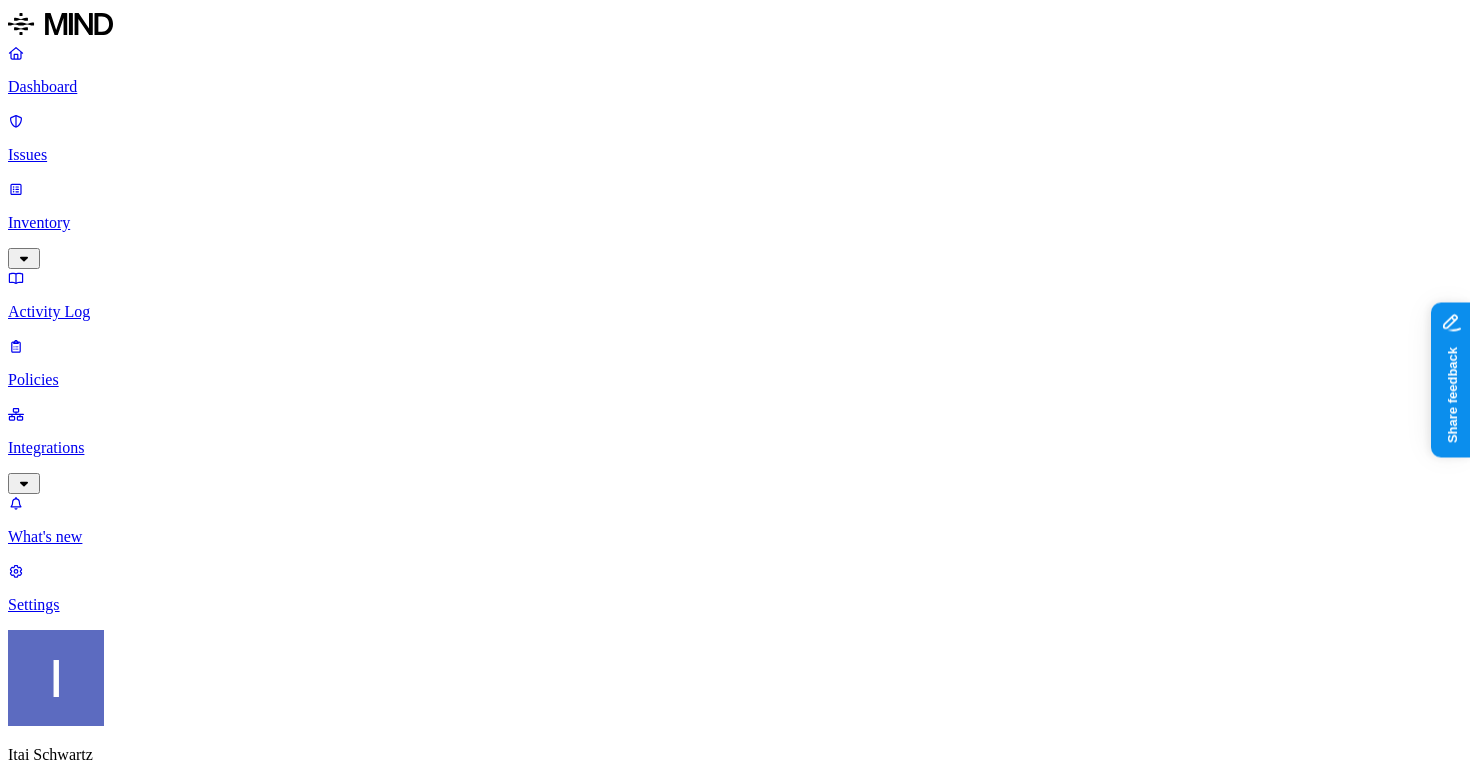 click on "Resources by integration" at bounding box center [755, 2962] 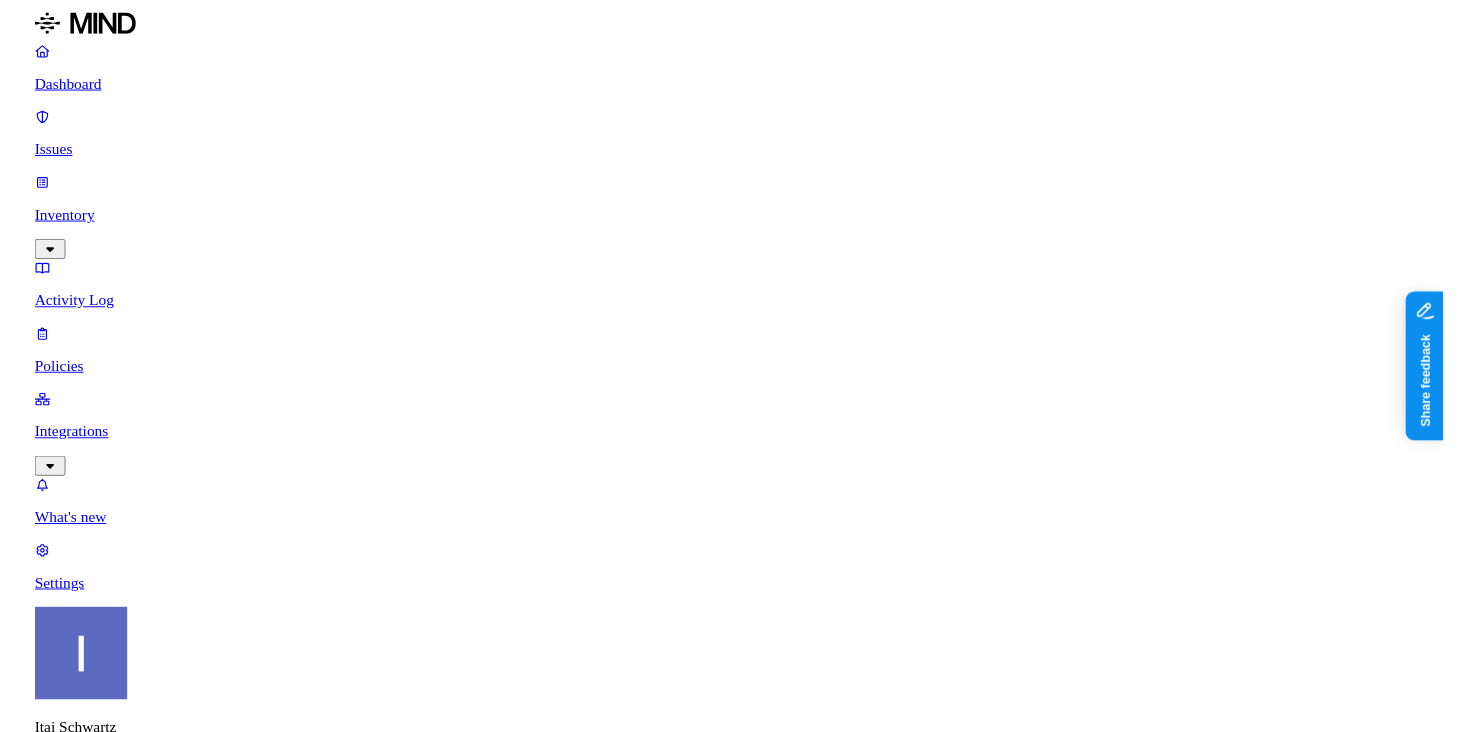 scroll, scrollTop: 0, scrollLeft: 0, axis: both 